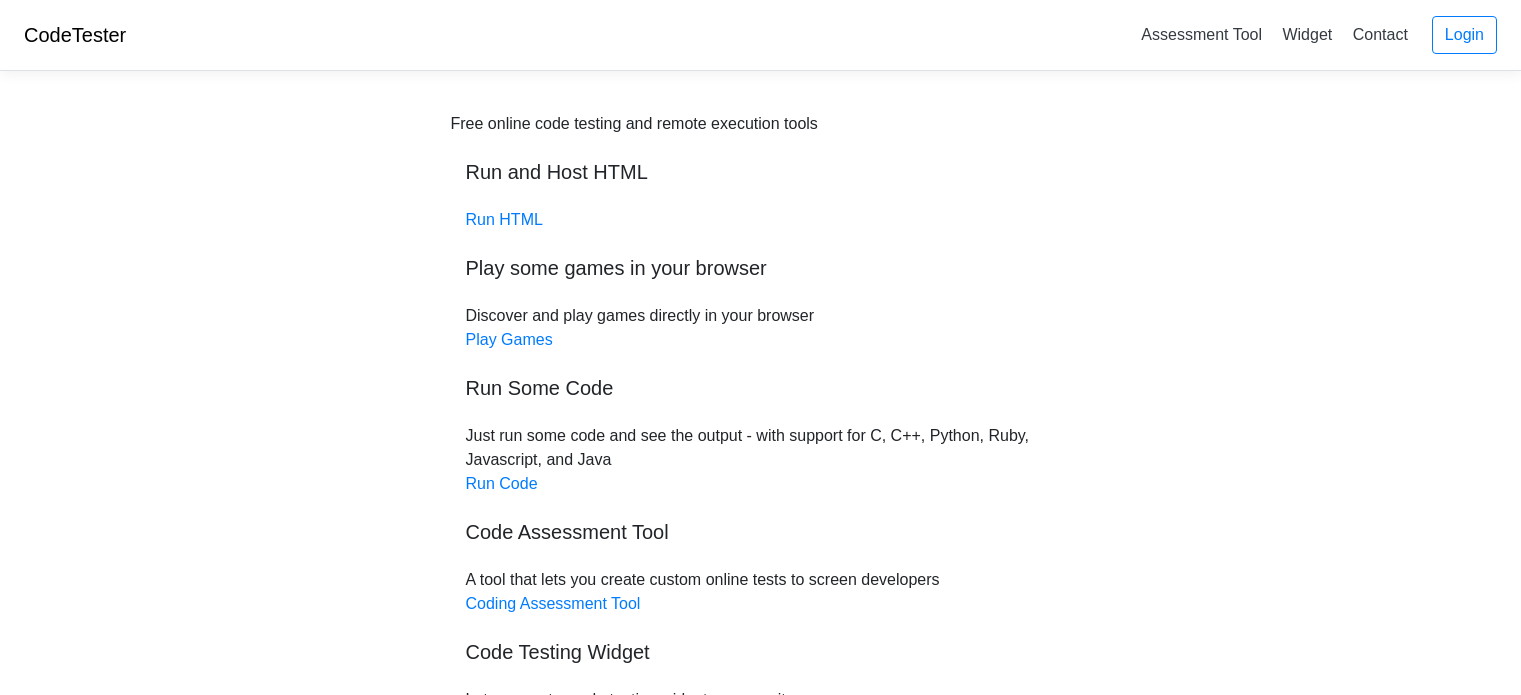 scroll, scrollTop: 0, scrollLeft: 0, axis: both 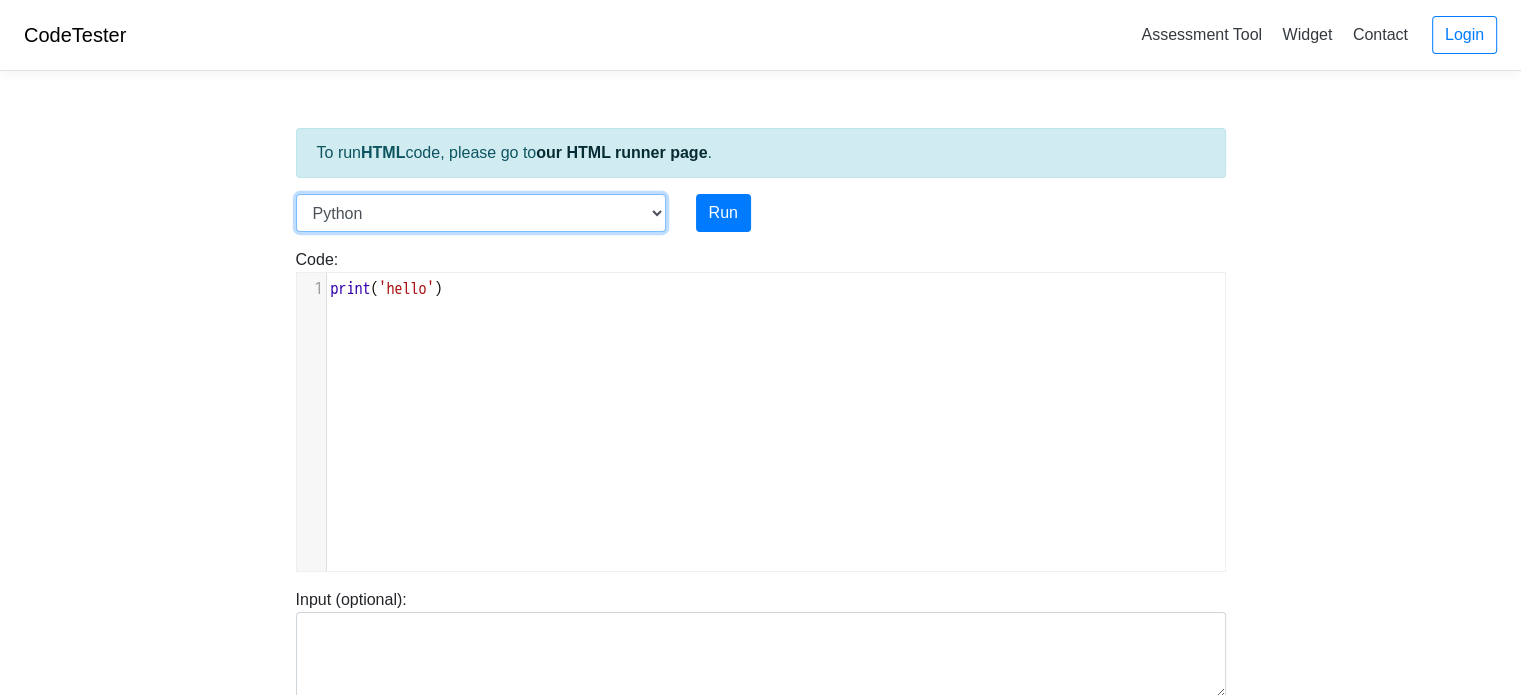 click on "C
C++
Go
Java
Javascript
Python
Ruby" at bounding box center [481, 213] 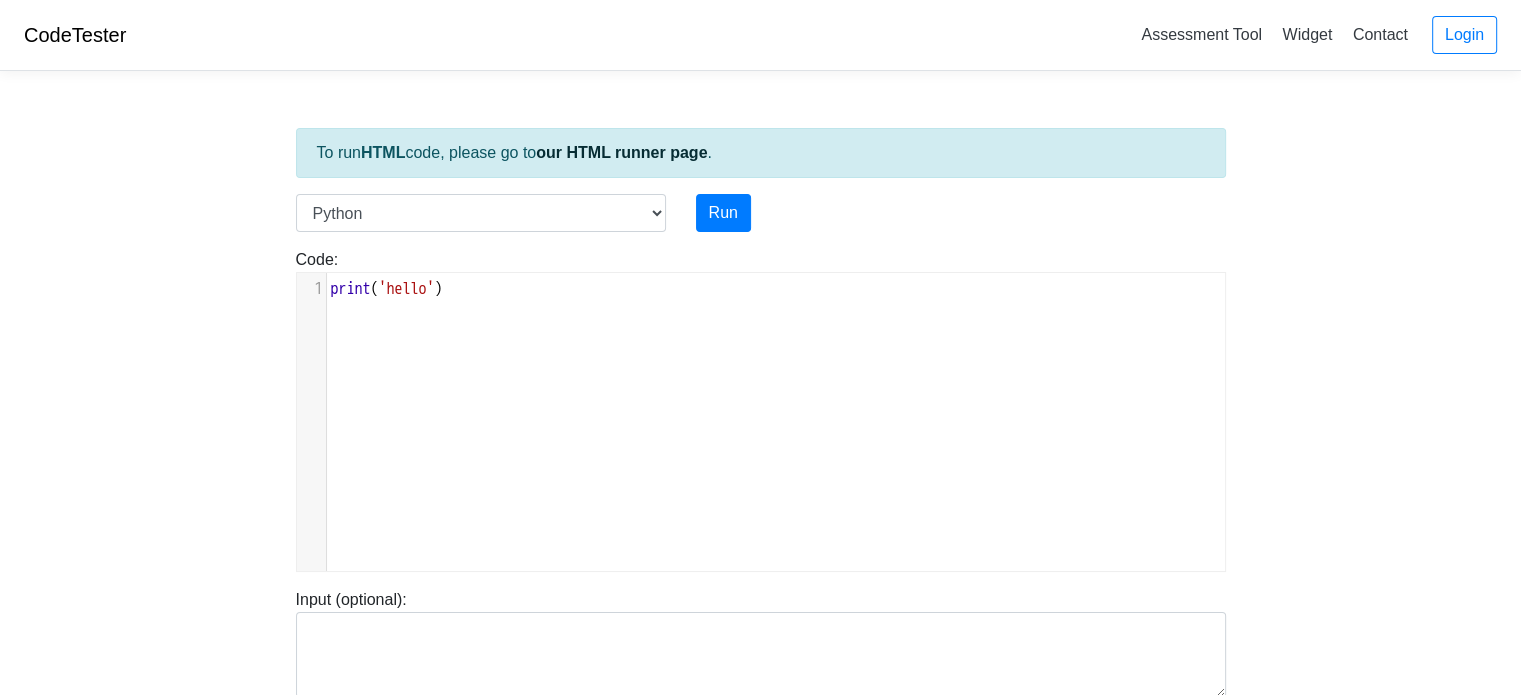 click on "CodeTester
Assessment Tool
Widget
Contact
Login
To run  HTML  code, please go to  our HTML runner page .
Language
C
C++
Go
Java
Javascript
Python
Ruby
Run
Code:
print('hello') xxxxxxxxxx   1 print ( 'hello' )
Input (optional):
Share URL:
Copy" at bounding box center [760, 533] 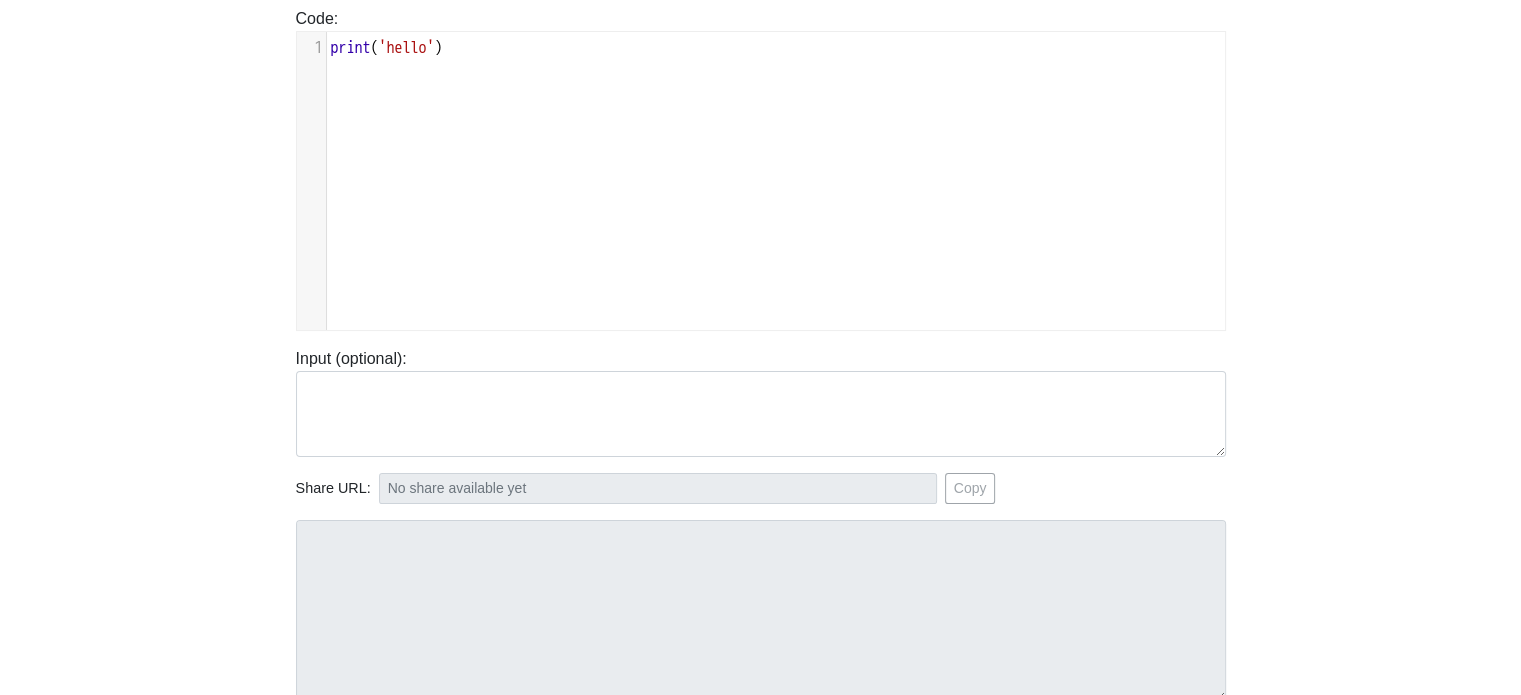 scroll, scrollTop: 0, scrollLeft: 0, axis: both 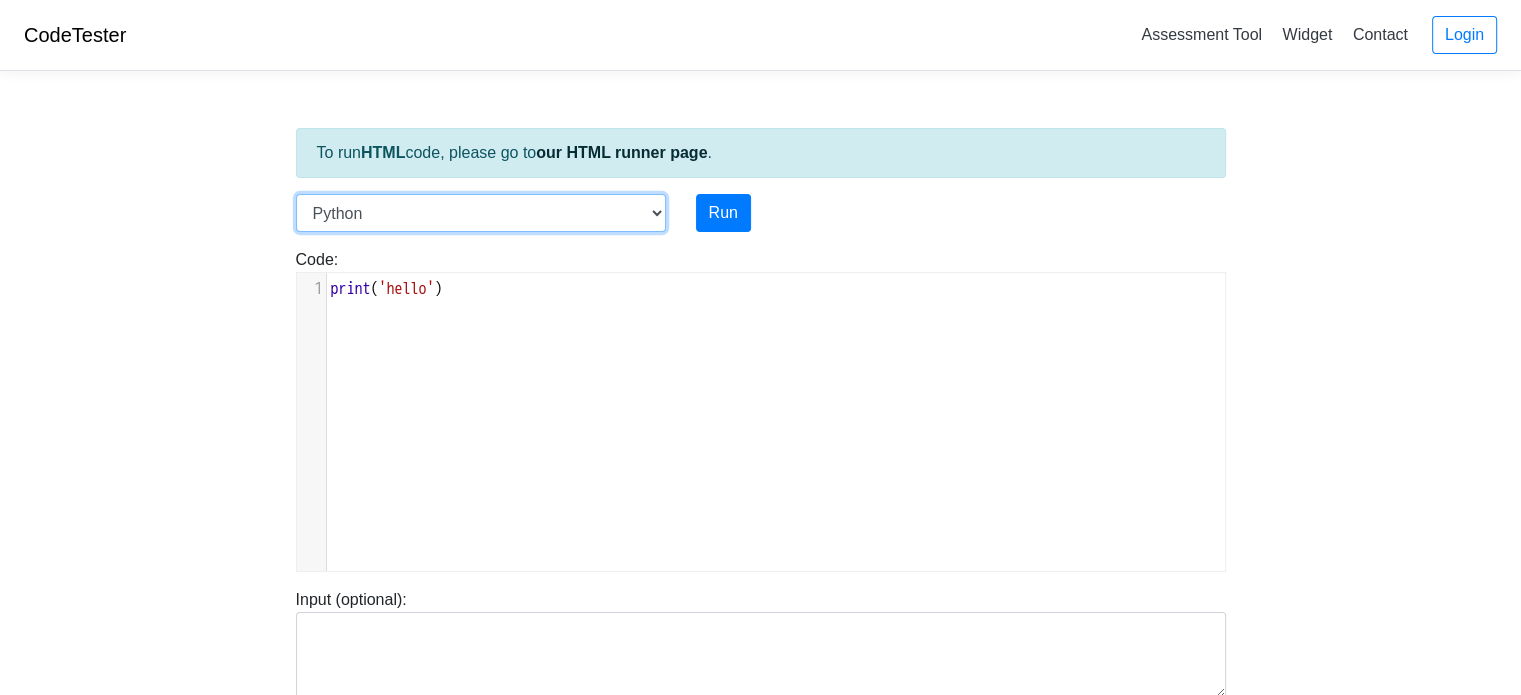 click on "C
C++
Go
Java
Javascript
Python
Ruby" at bounding box center (481, 213) 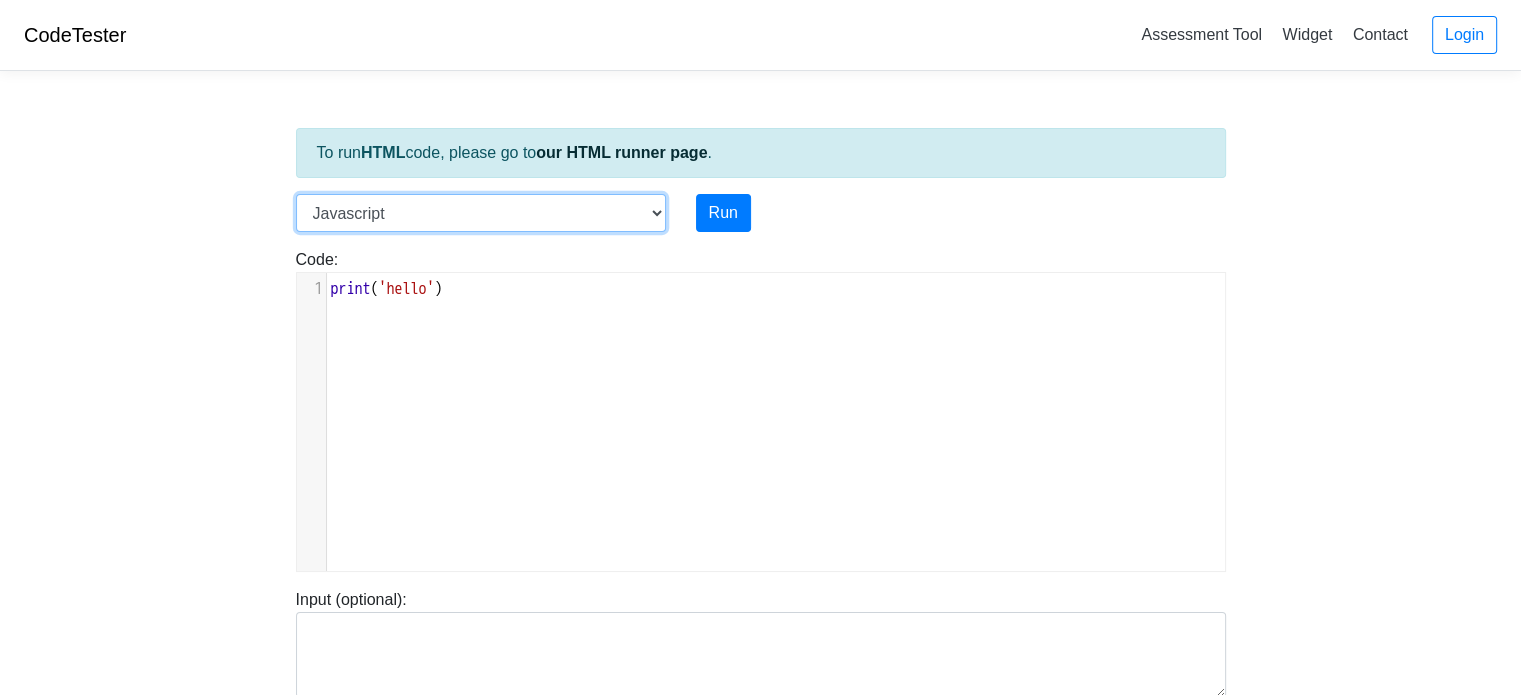 click on "C
C++
Go
Java
Javascript
Python
Ruby" at bounding box center (481, 213) 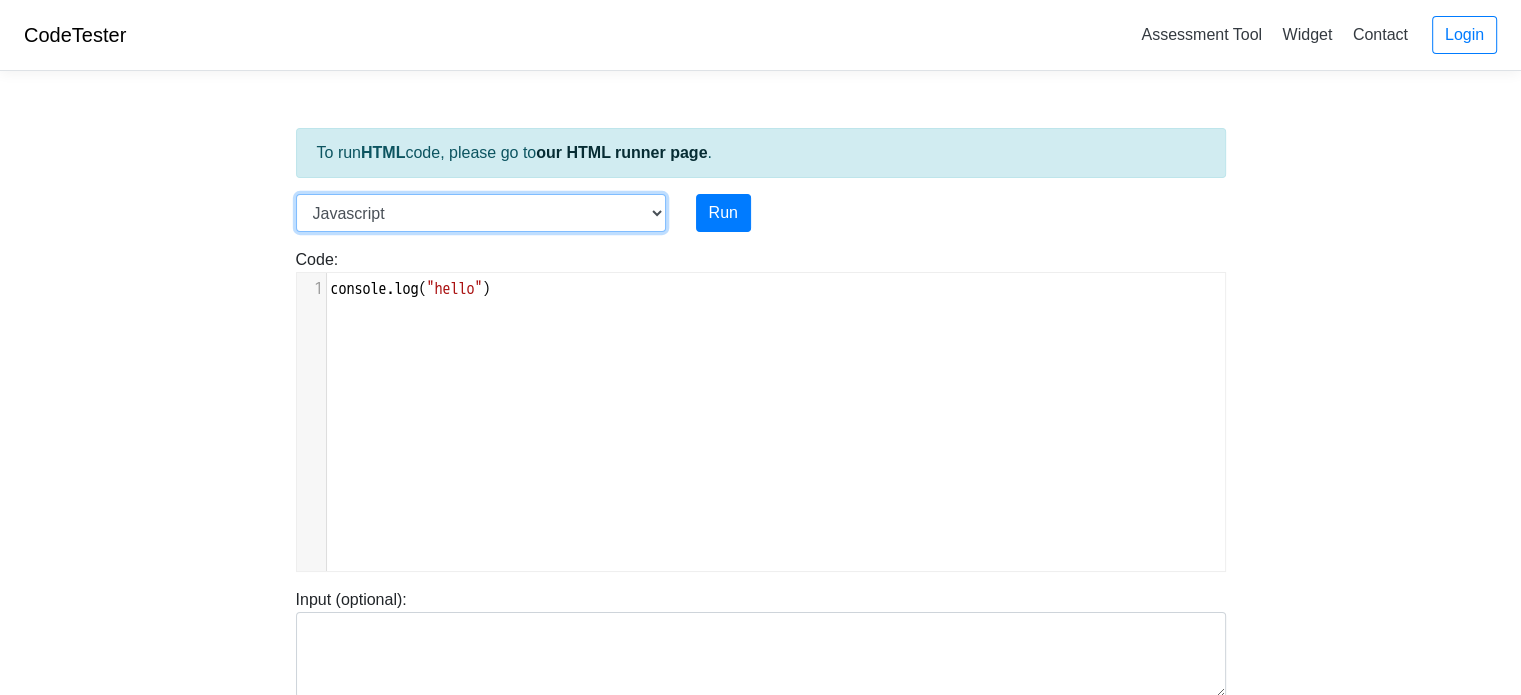 click on "C
C++
Go
Java
Javascript
Python
Ruby" at bounding box center (481, 213) 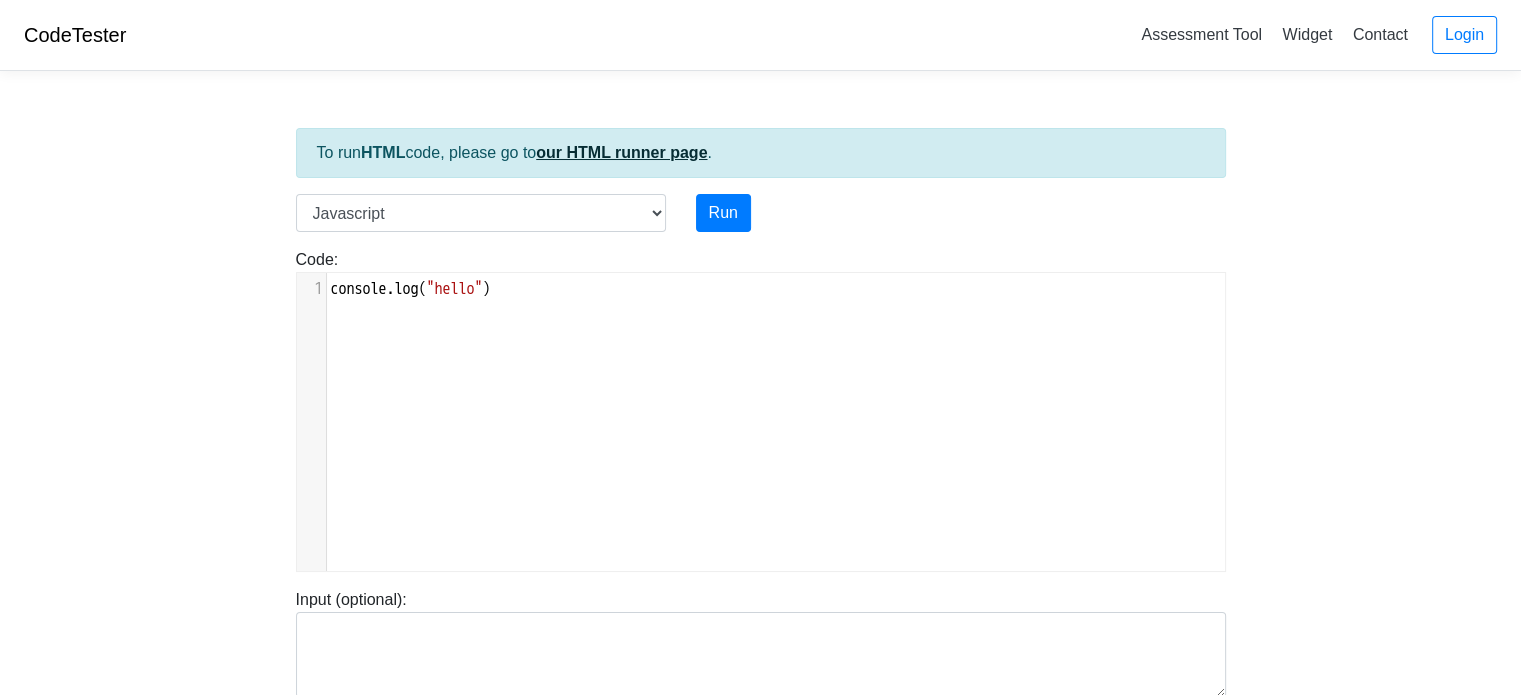 click on "our HTML runner page" at bounding box center (621, 152) 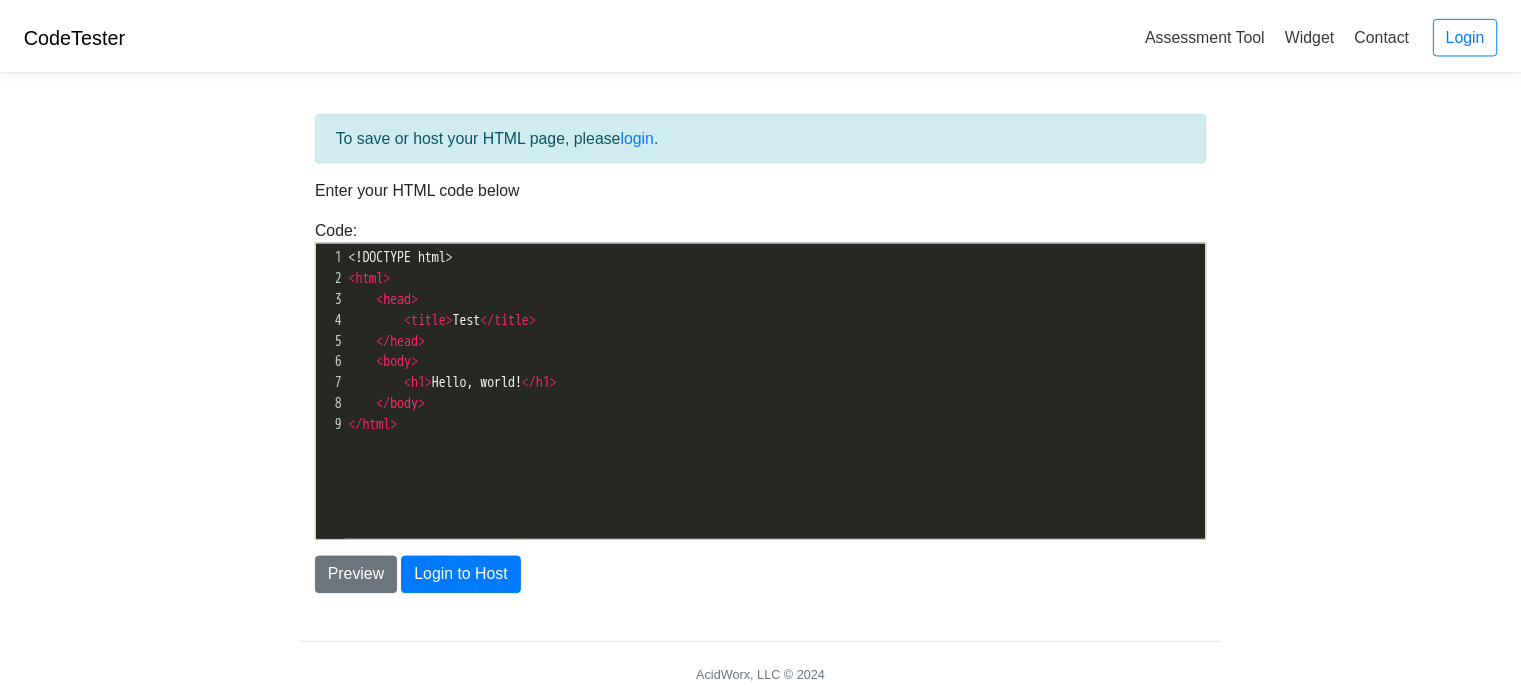 scroll, scrollTop: 0, scrollLeft: 0, axis: both 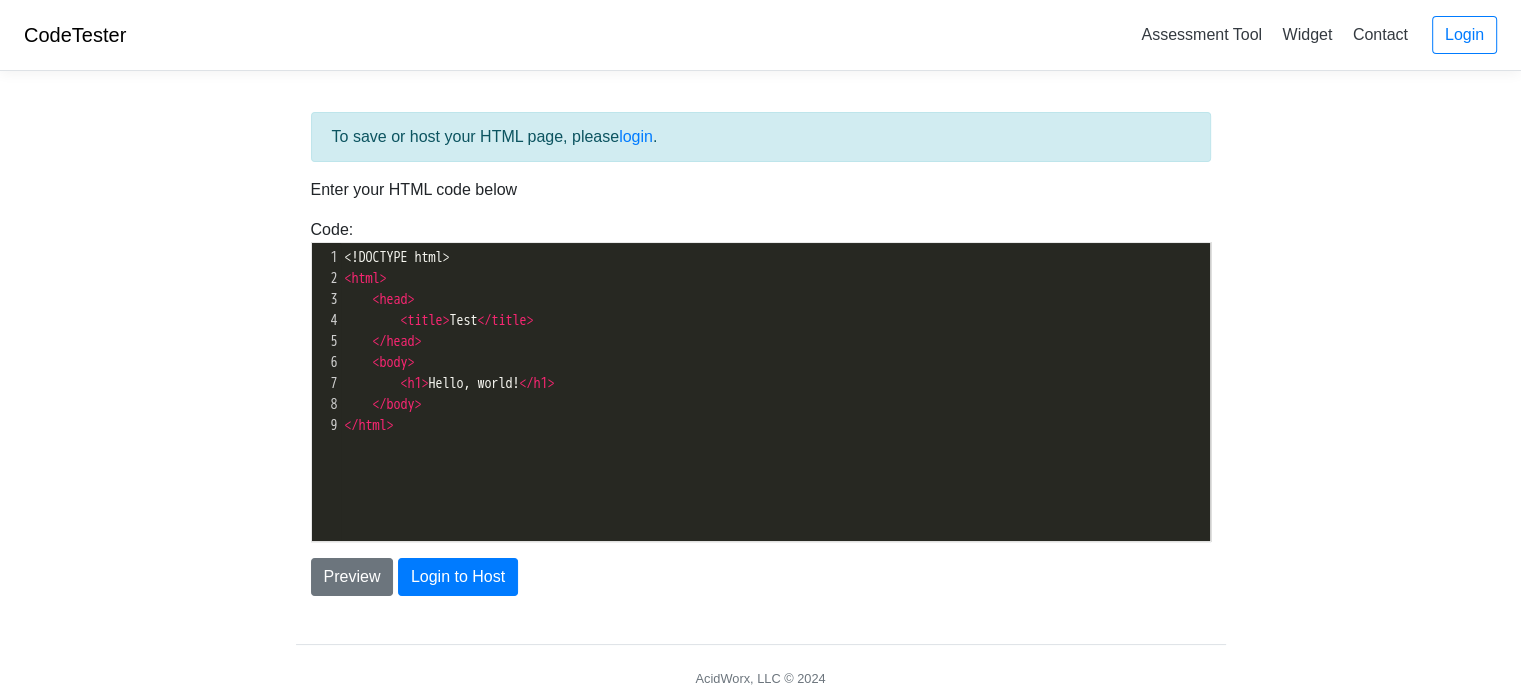 click on "< html >" at bounding box center [783, 278] 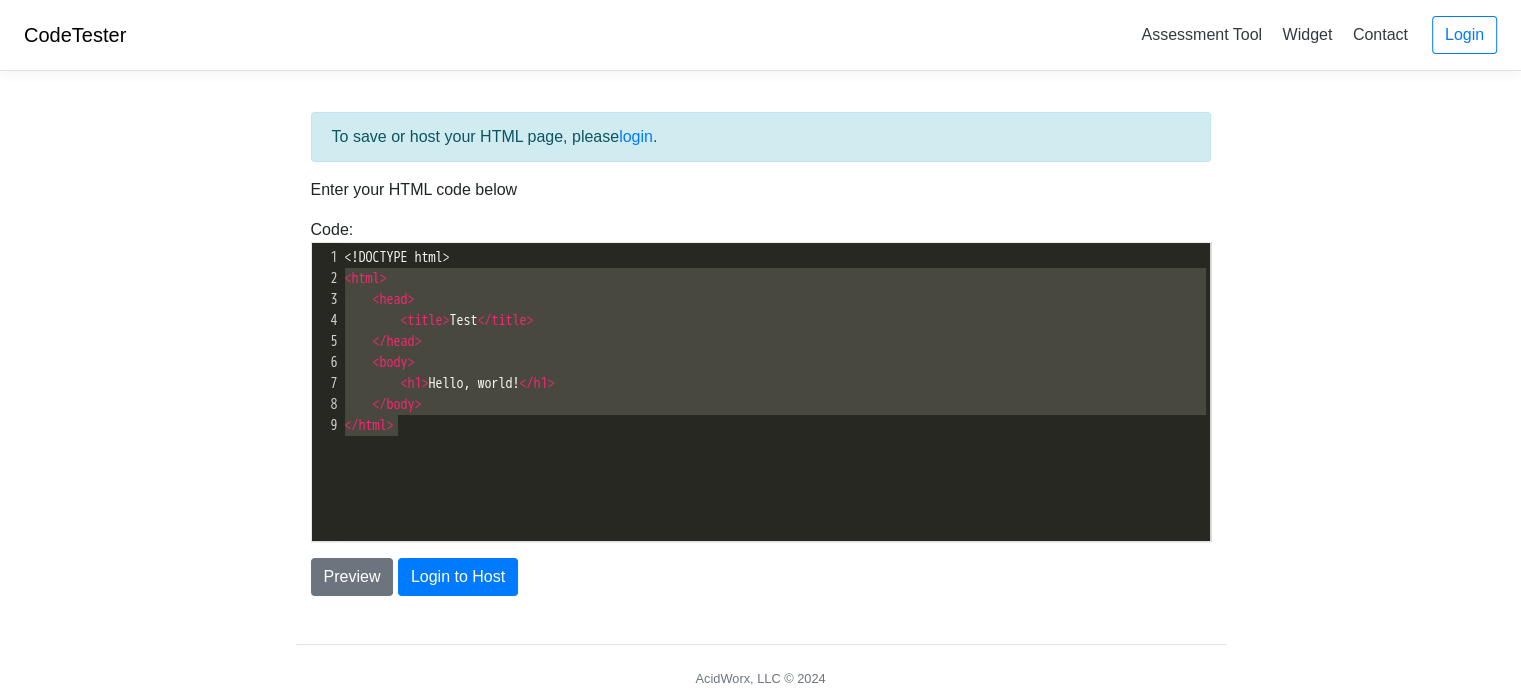 type on "<!DOCTYPE html>
<html>
<head>
<title>Test</title>
</head>
<body>
<h1>Hello, world!</h1>
</body>
</html>" 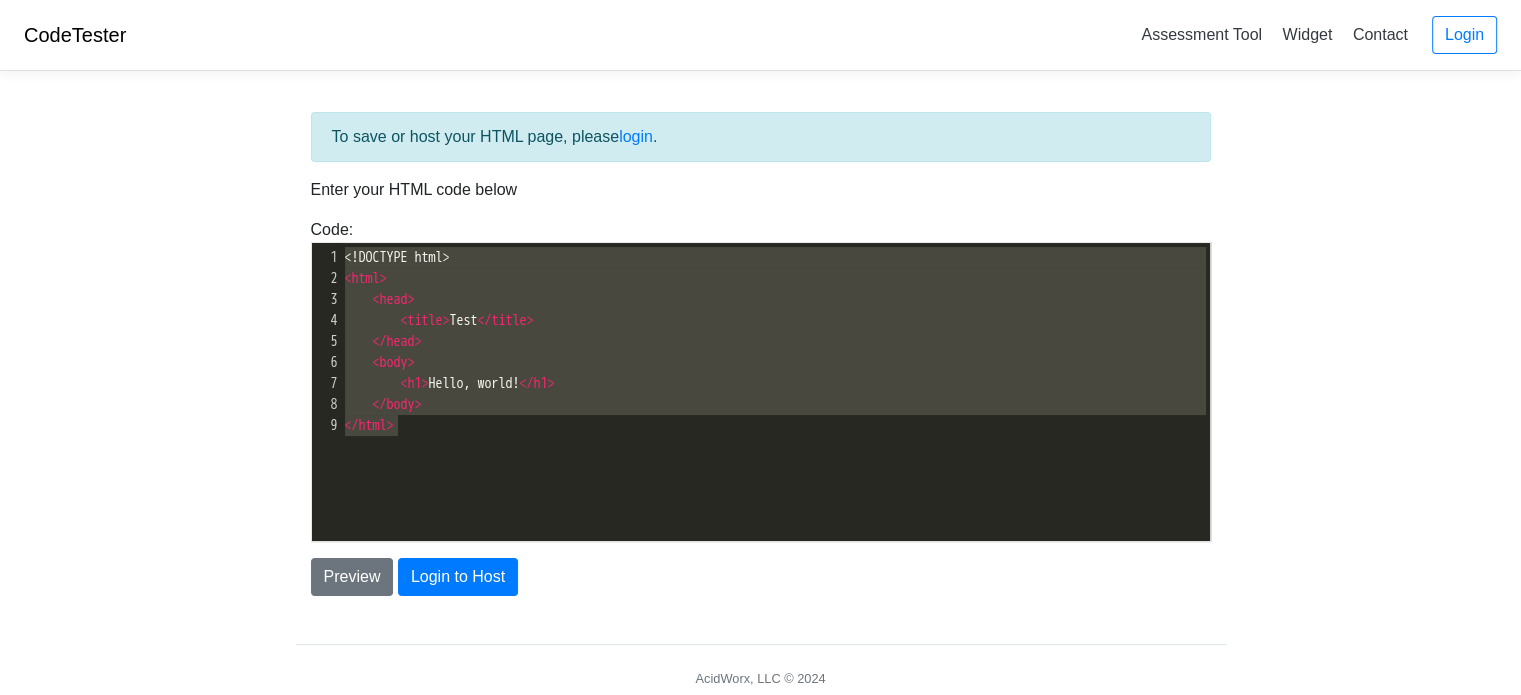 drag, startPoint x: 496, startPoint y: 455, endPoint x: 184, endPoint y: 187, distance: 411.30038 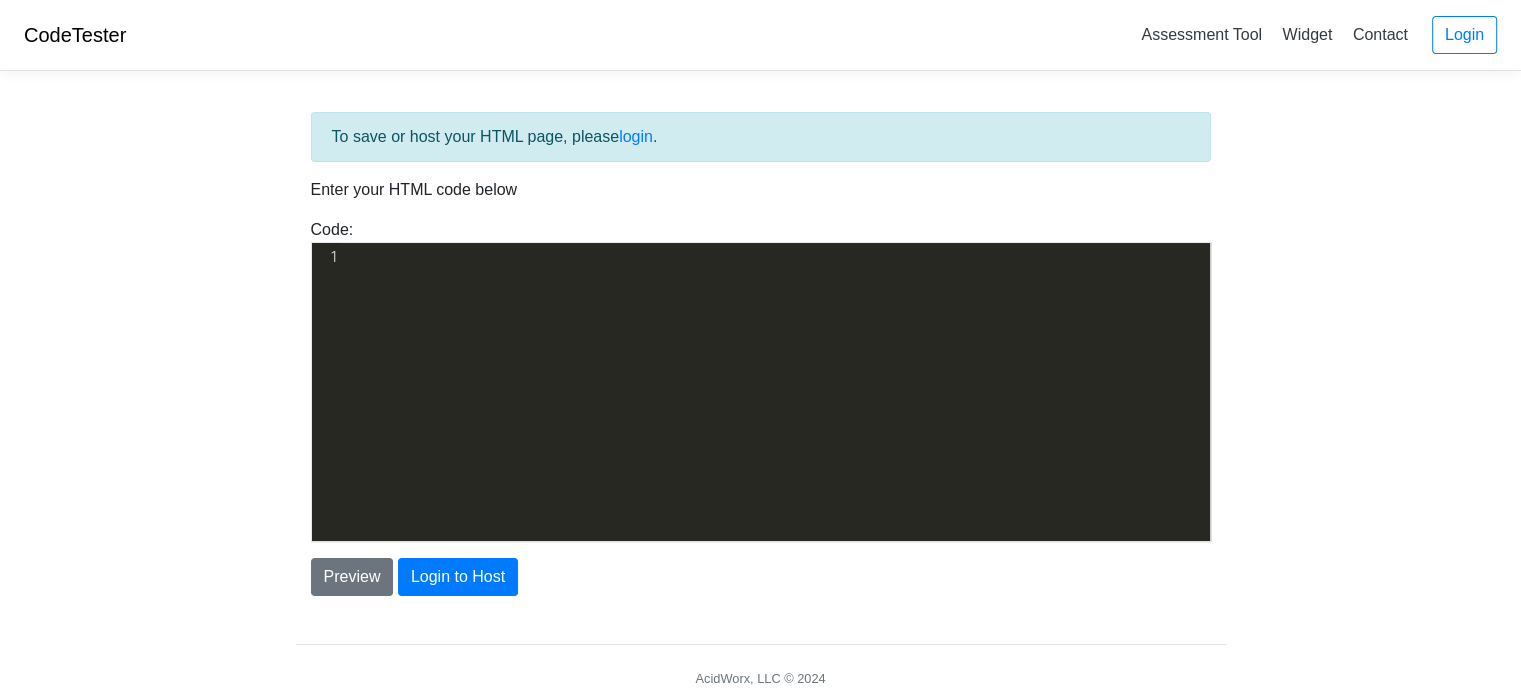 scroll, scrollTop: 1794, scrollLeft: 0, axis: vertical 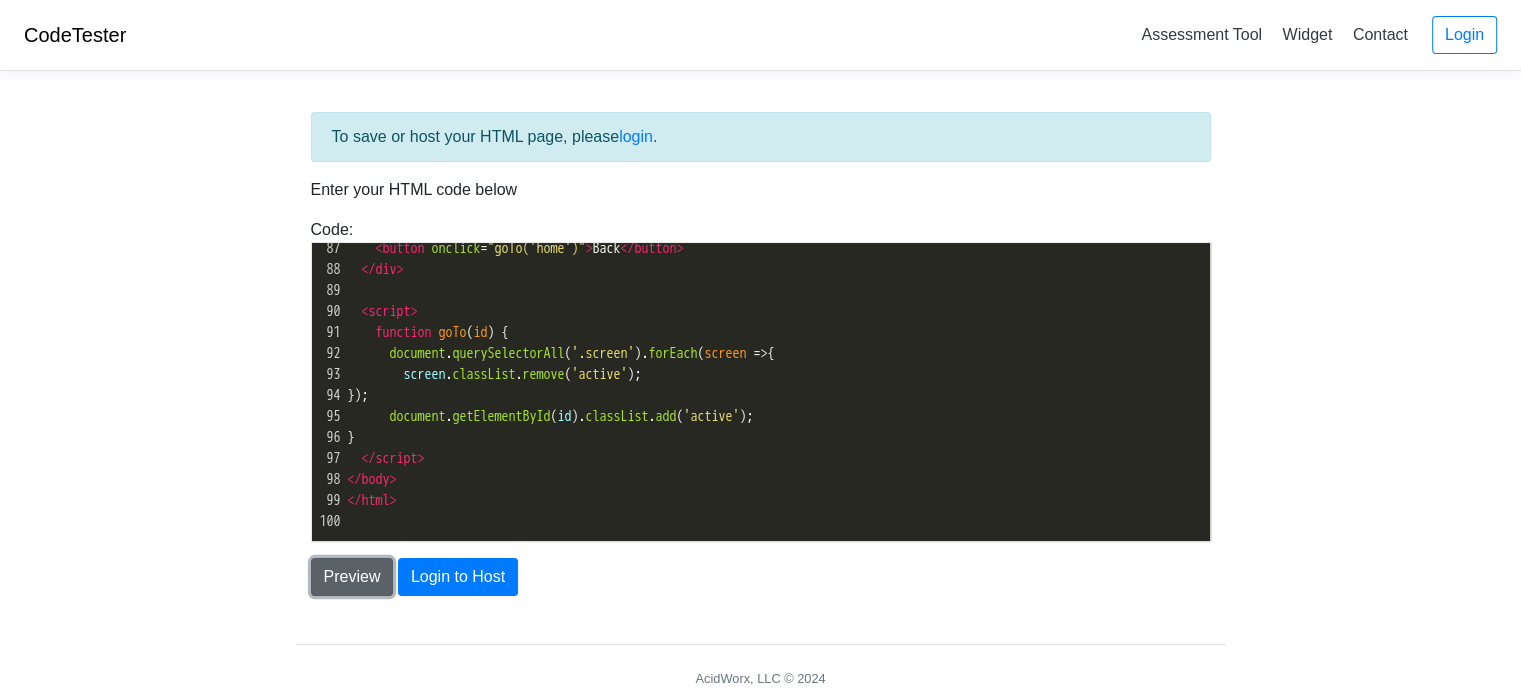 click on "Preview" at bounding box center [352, 577] 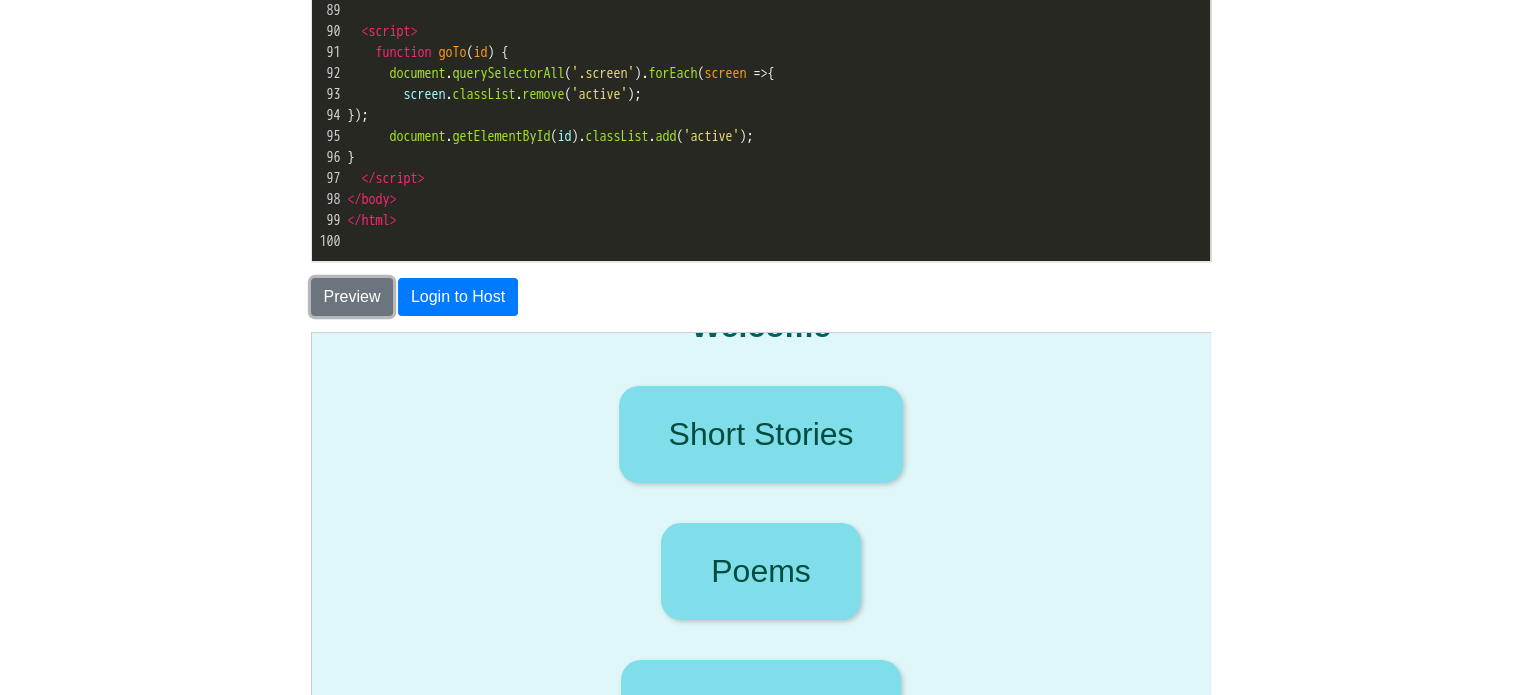 scroll, scrollTop: 292, scrollLeft: 0, axis: vertical 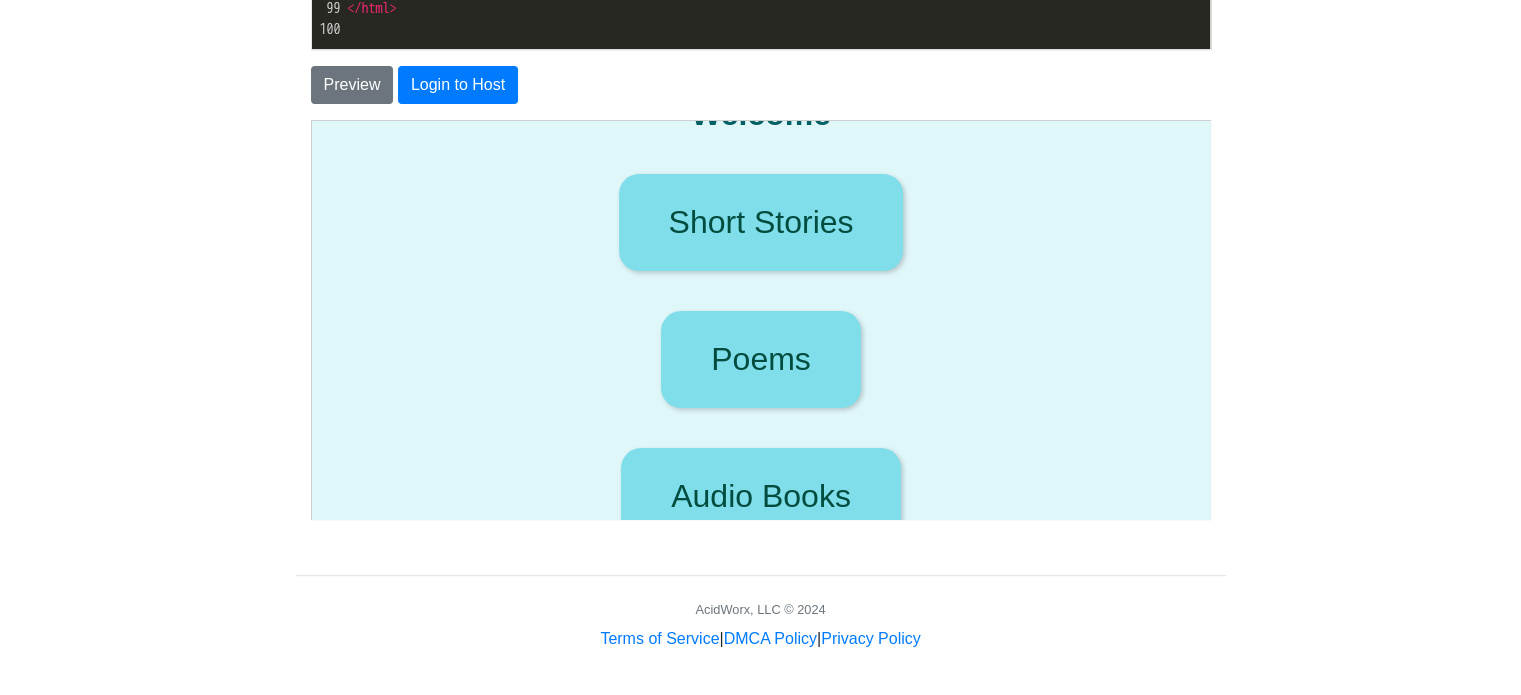 click on "Short Stories" at bounding box center [759, 221] 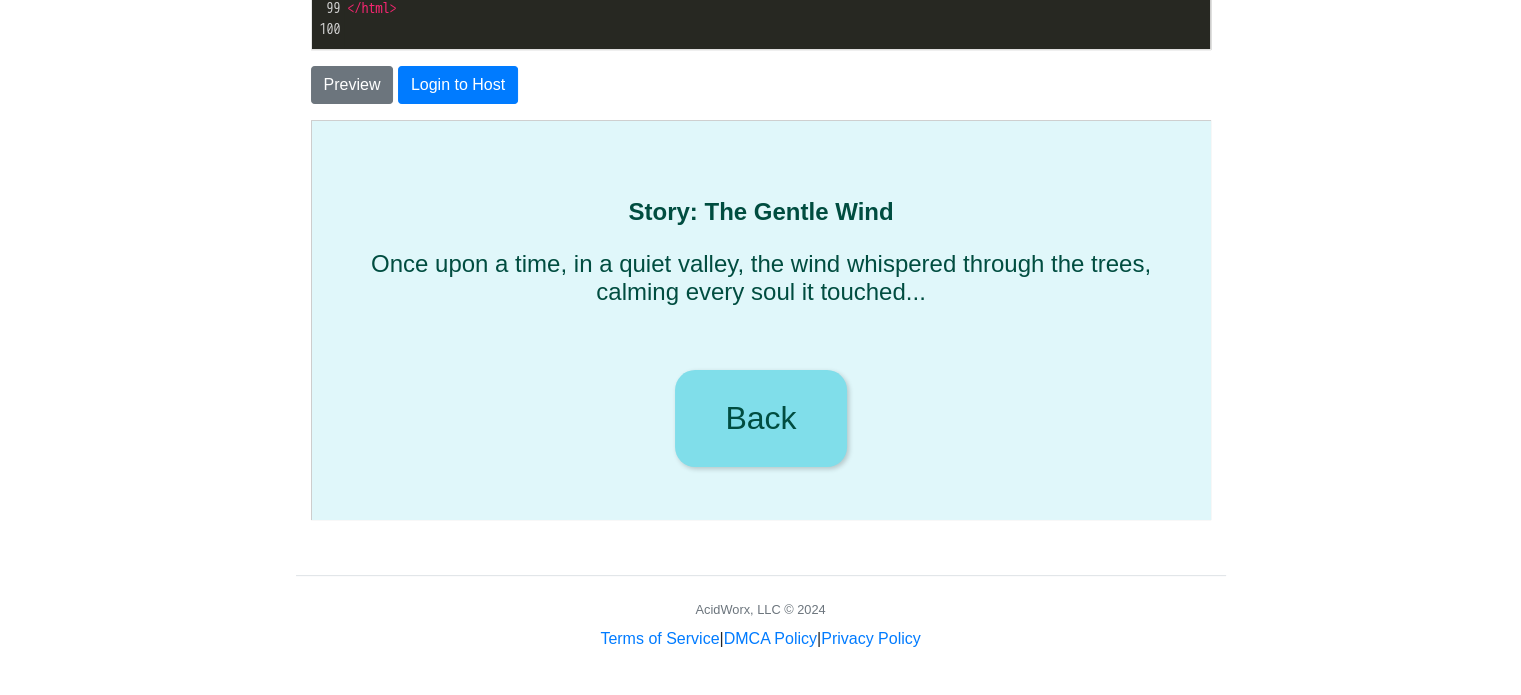 click on "Back" at bounding box center (758, 417) 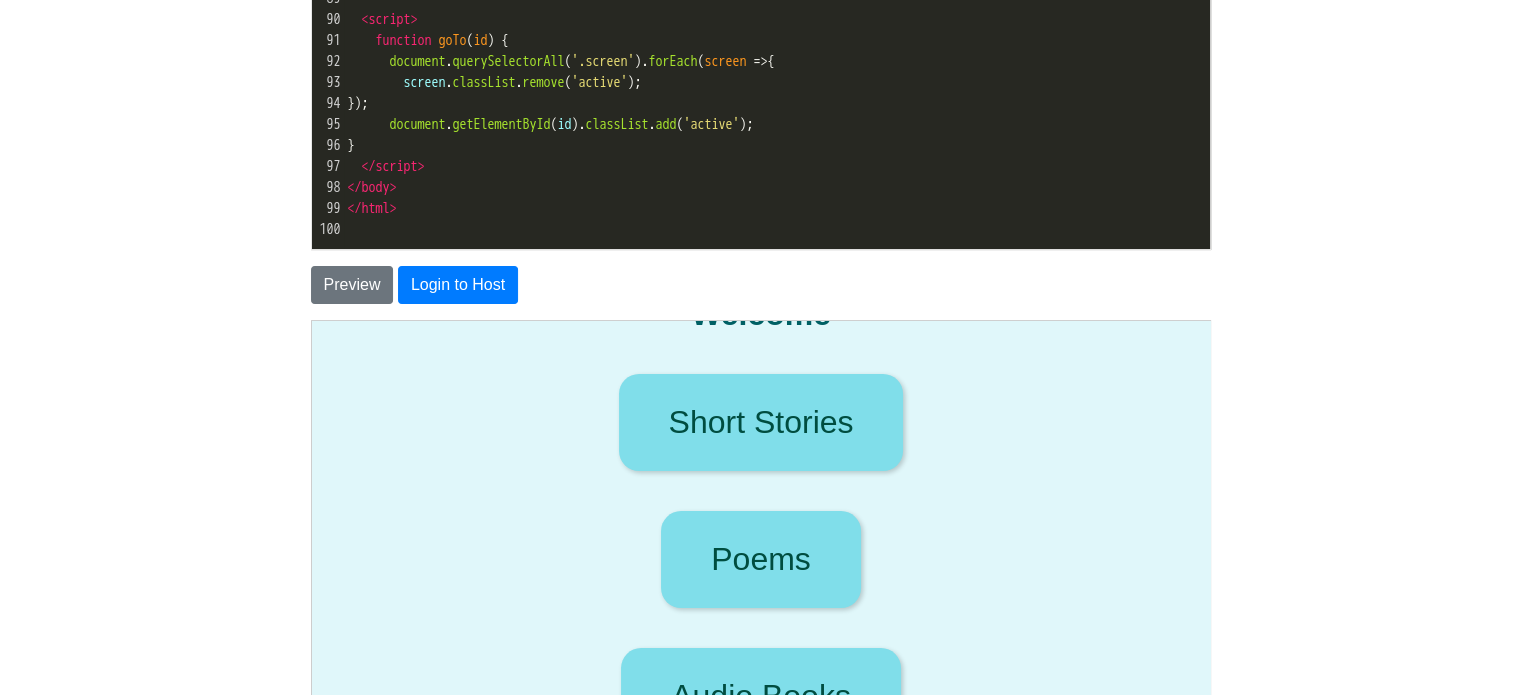 click on "Welcome" at bounding box center [759, 313] 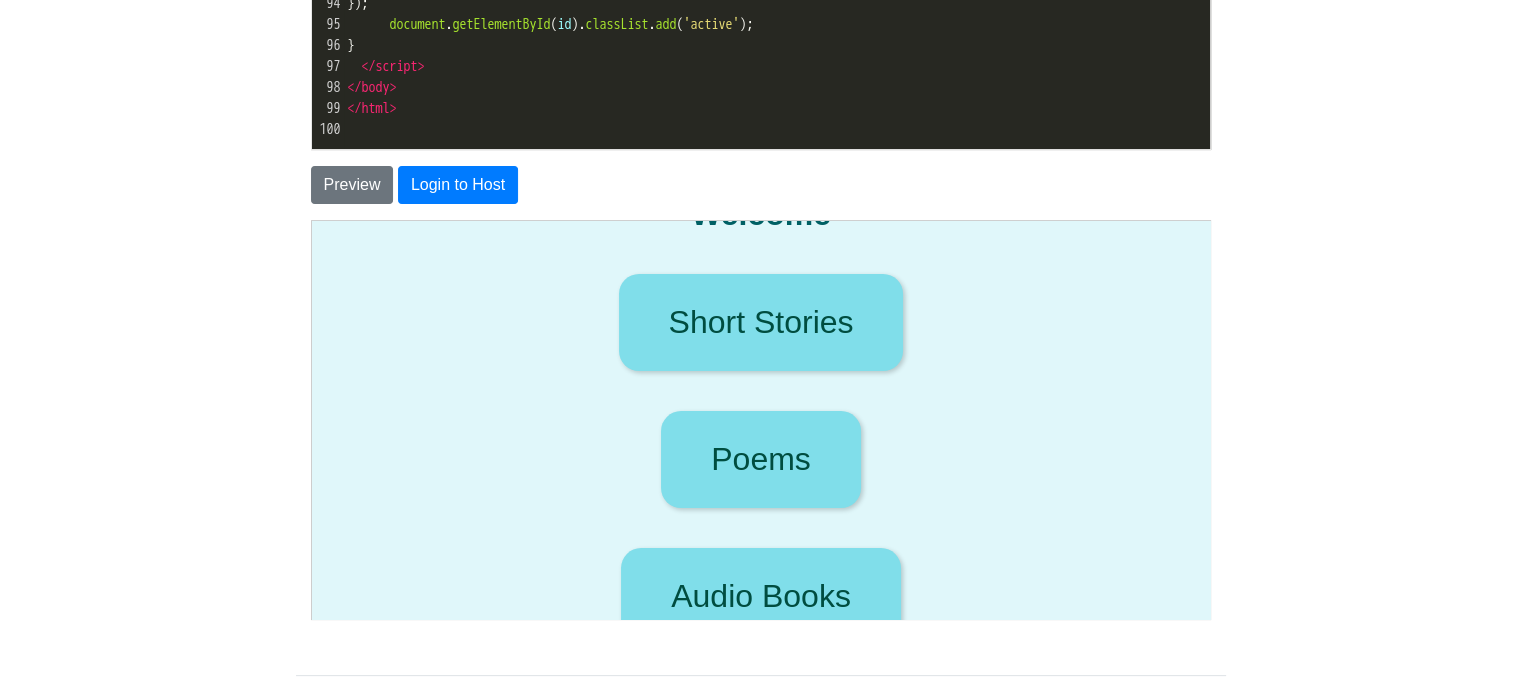 click on "Short Stories" at bounding box center [759, 321] 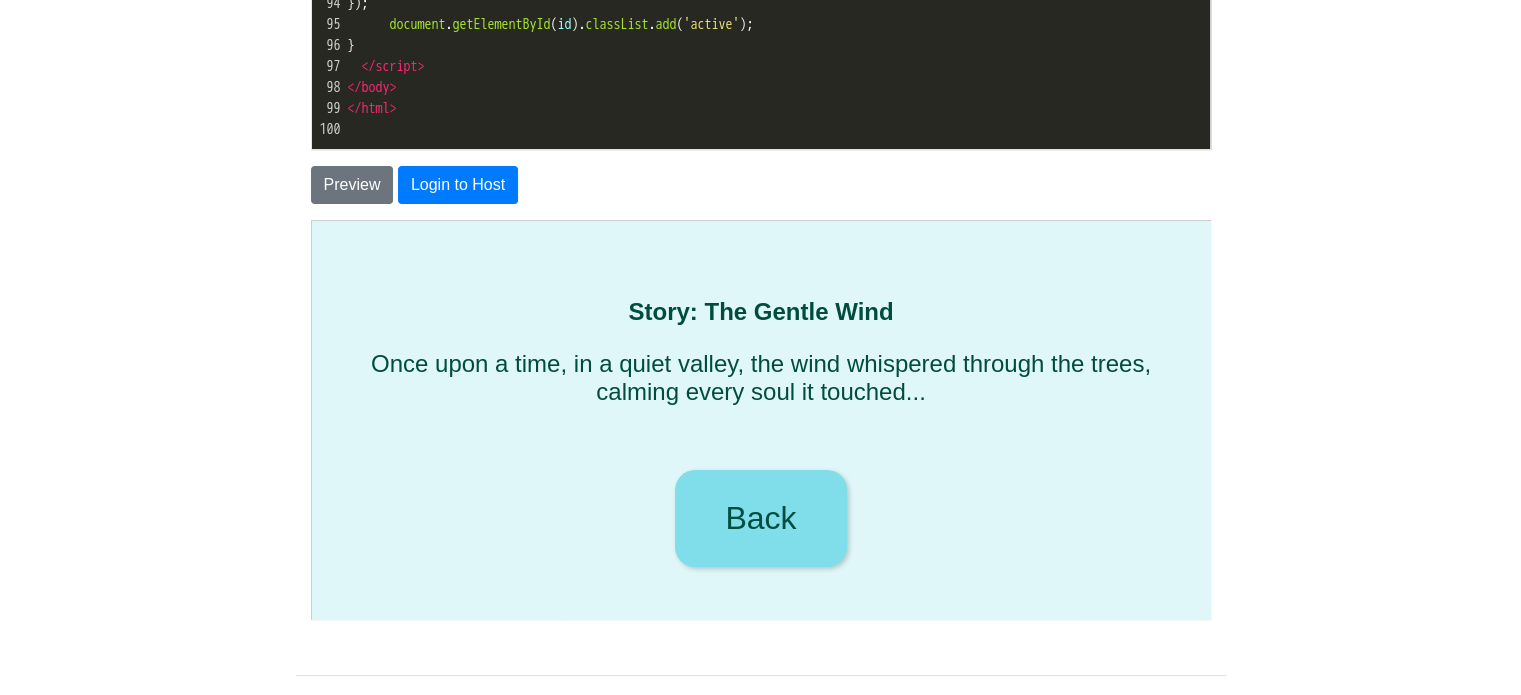 click on "Once upon a time, in a quiet valley, the wind whispered through the trees, calming every soul it touched..." at bounding box center [759, 377] 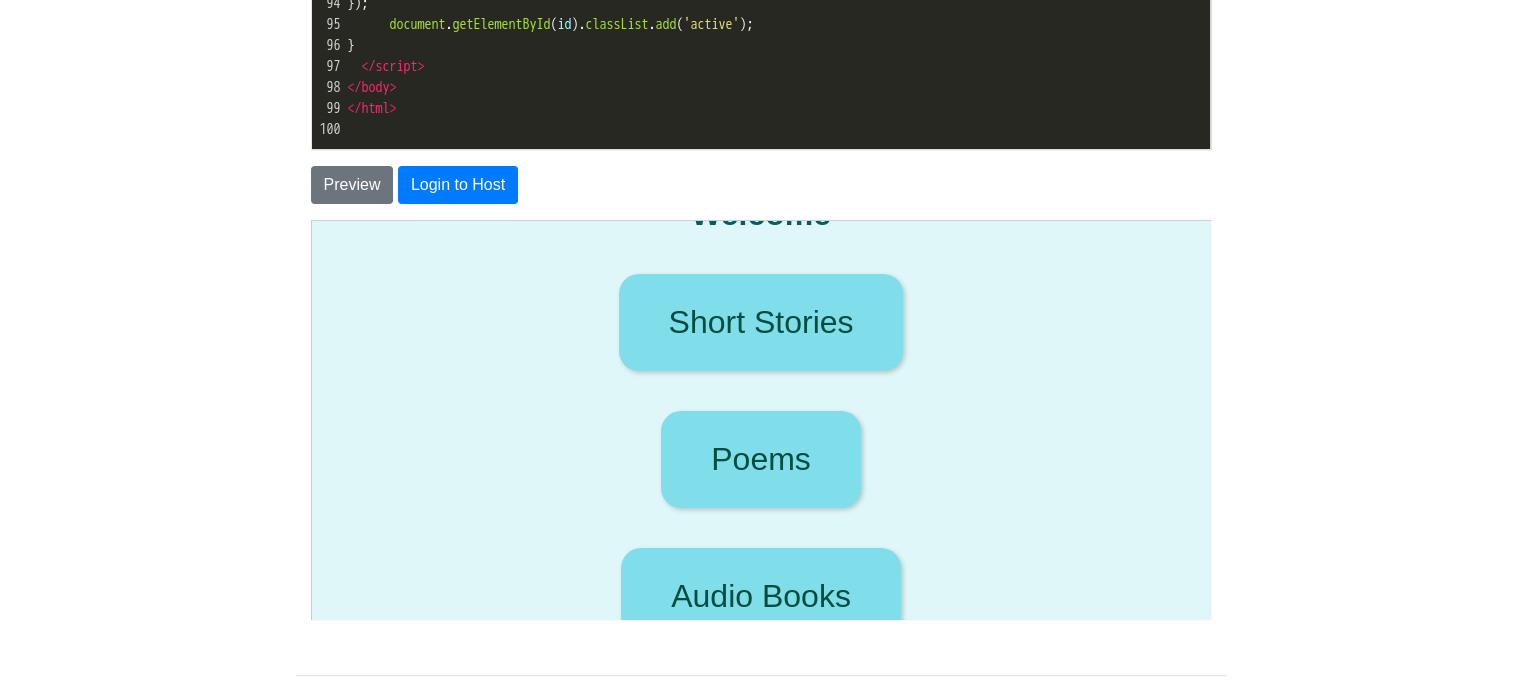click on "Short Stories" at bounding box center [759, 321] 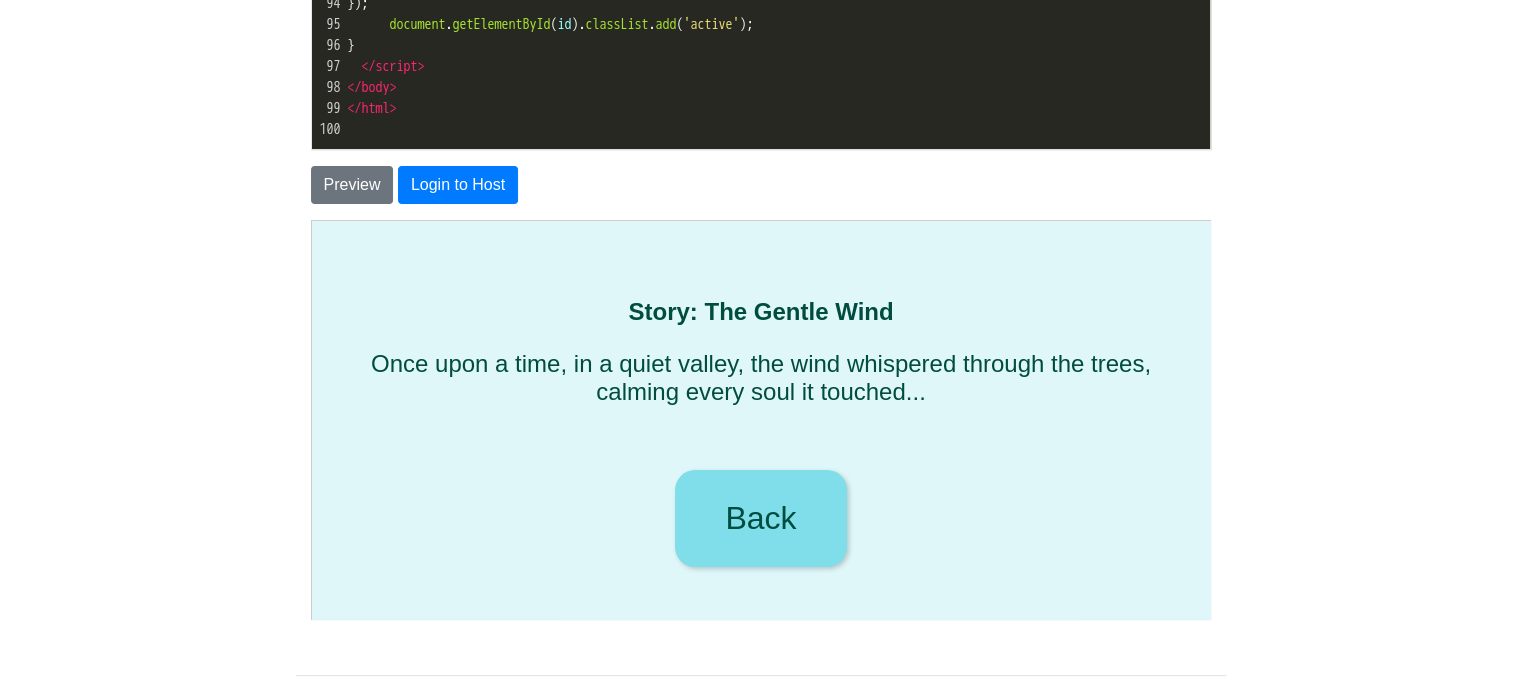 click on "Once upon a time, in a quiet valley, the wind whispered through the trees, calming every soul it touched..." at bounding box center [759, 377] 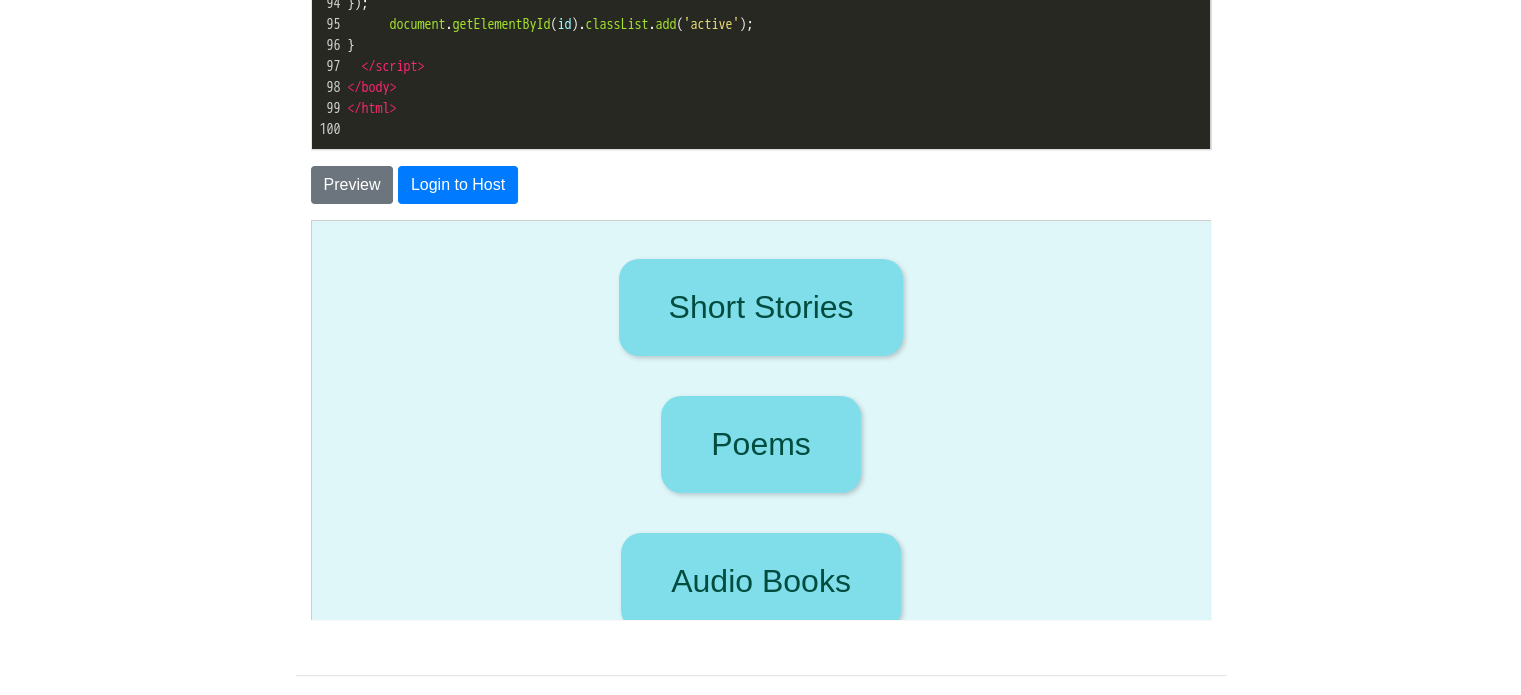 click on "Poems" at bounding box center [759, 443] 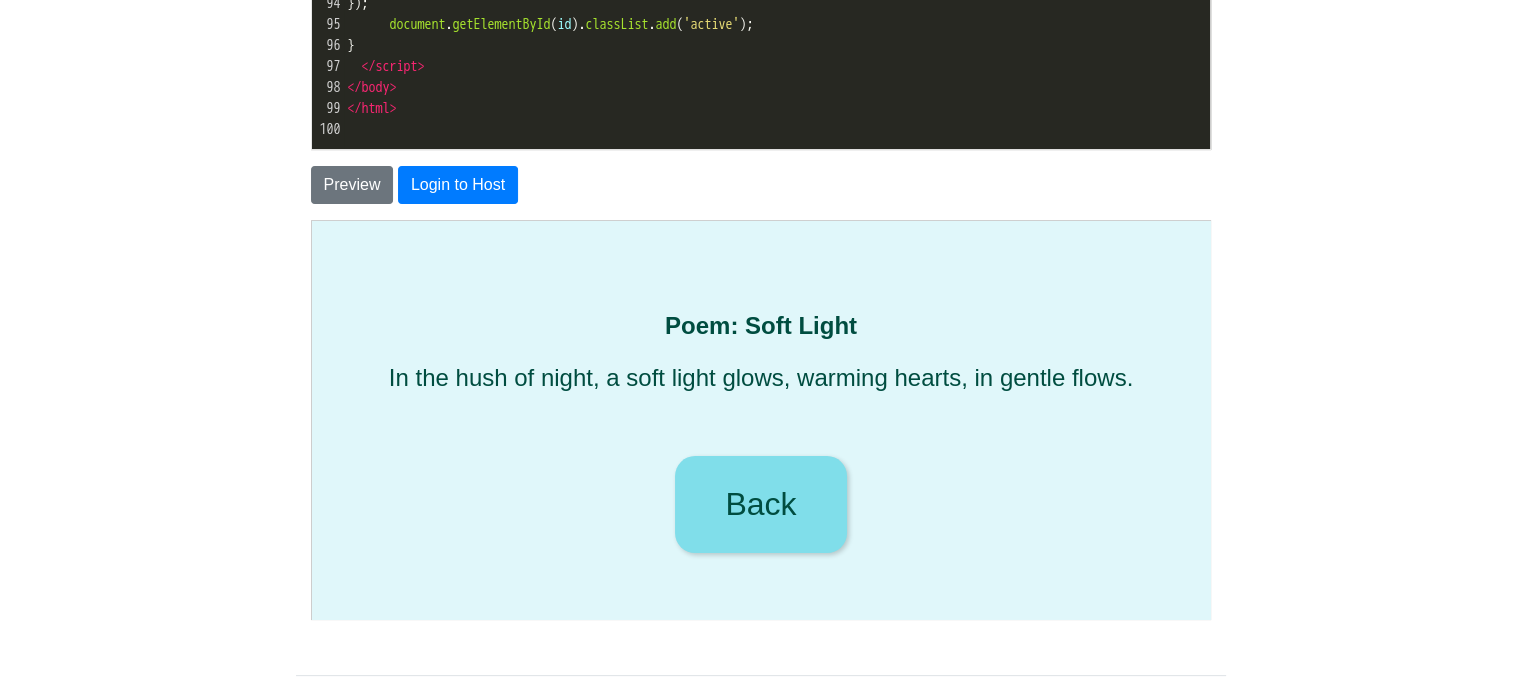 click on "Back" at bounding box center (758, 503) 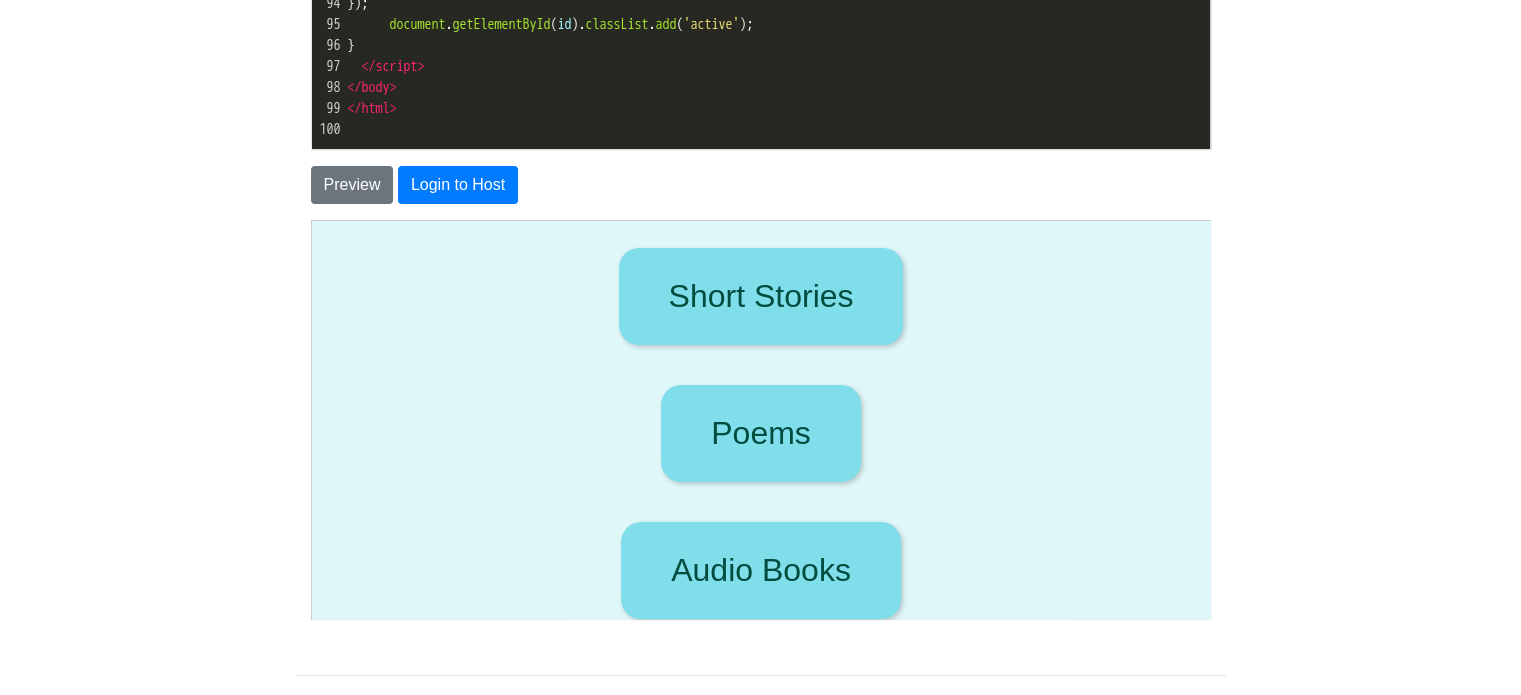 click on "Audio Books" at bounding box center (759, 569) 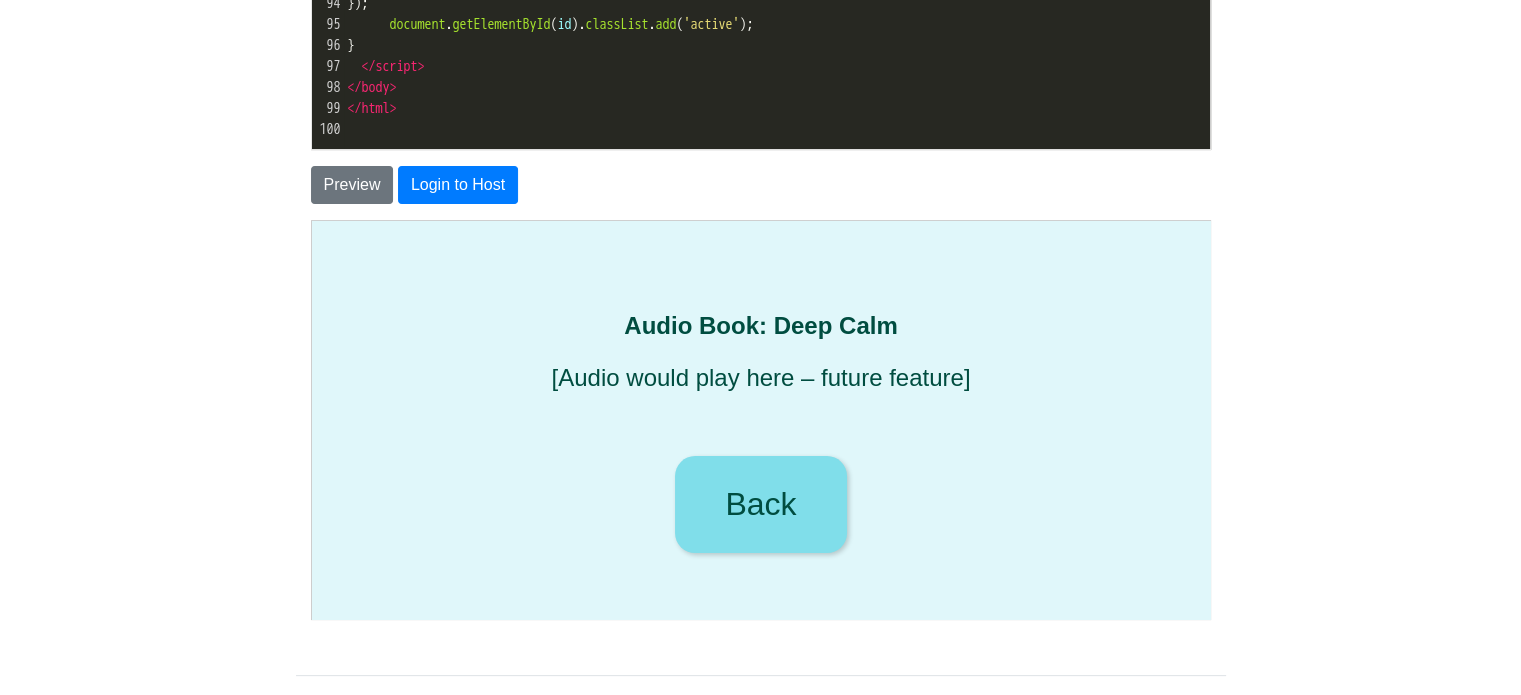 click on "Back" at bounding box center (758, 503) 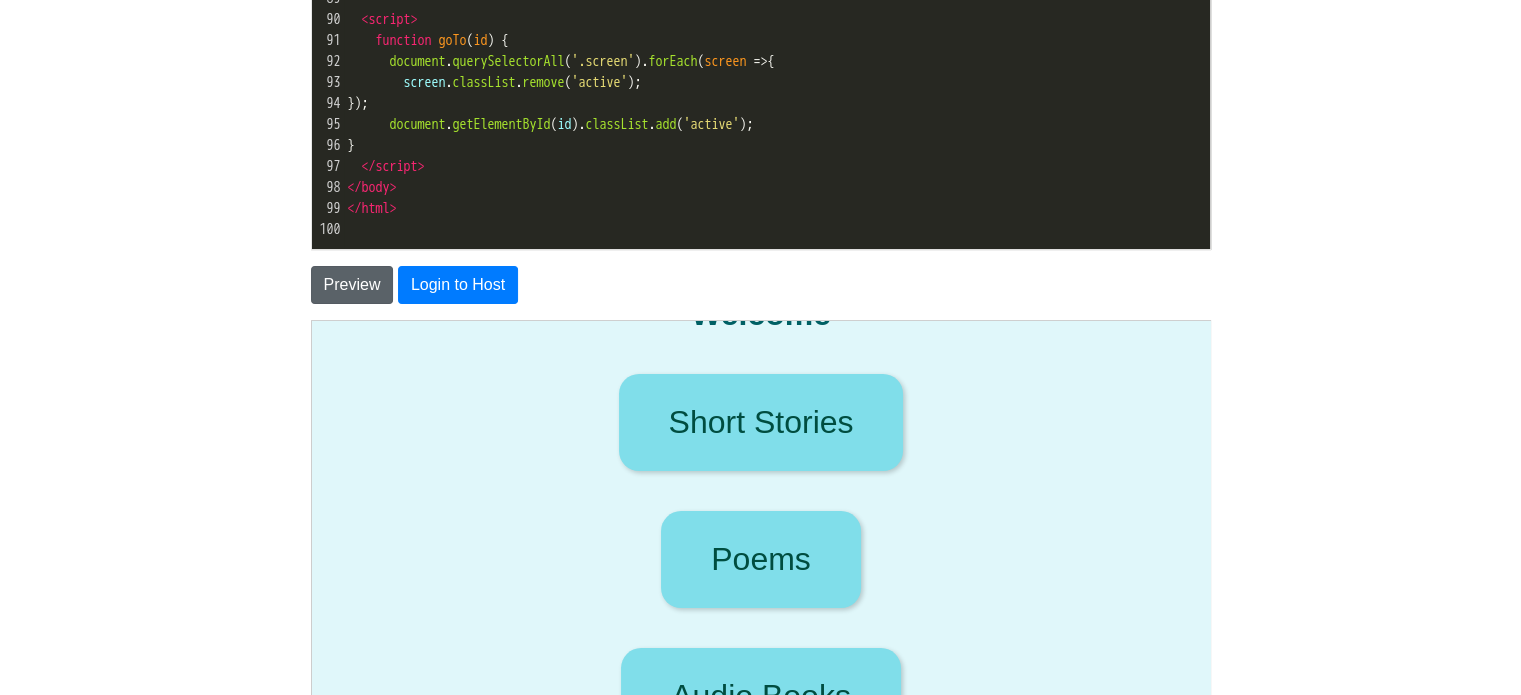 scroll, scrollTop: 0, scrollLeft: 0, axis: both 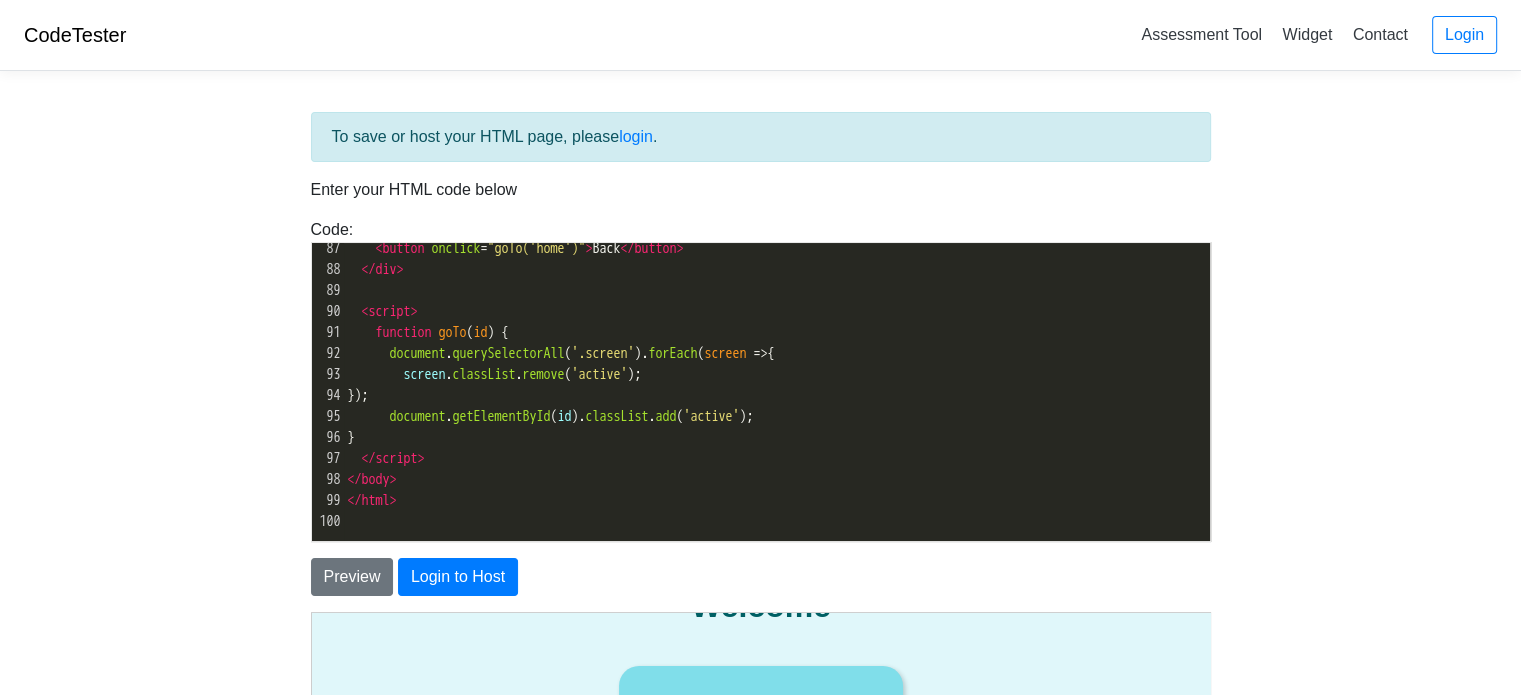 click on "</ div >" at bounding box center (777, 269) 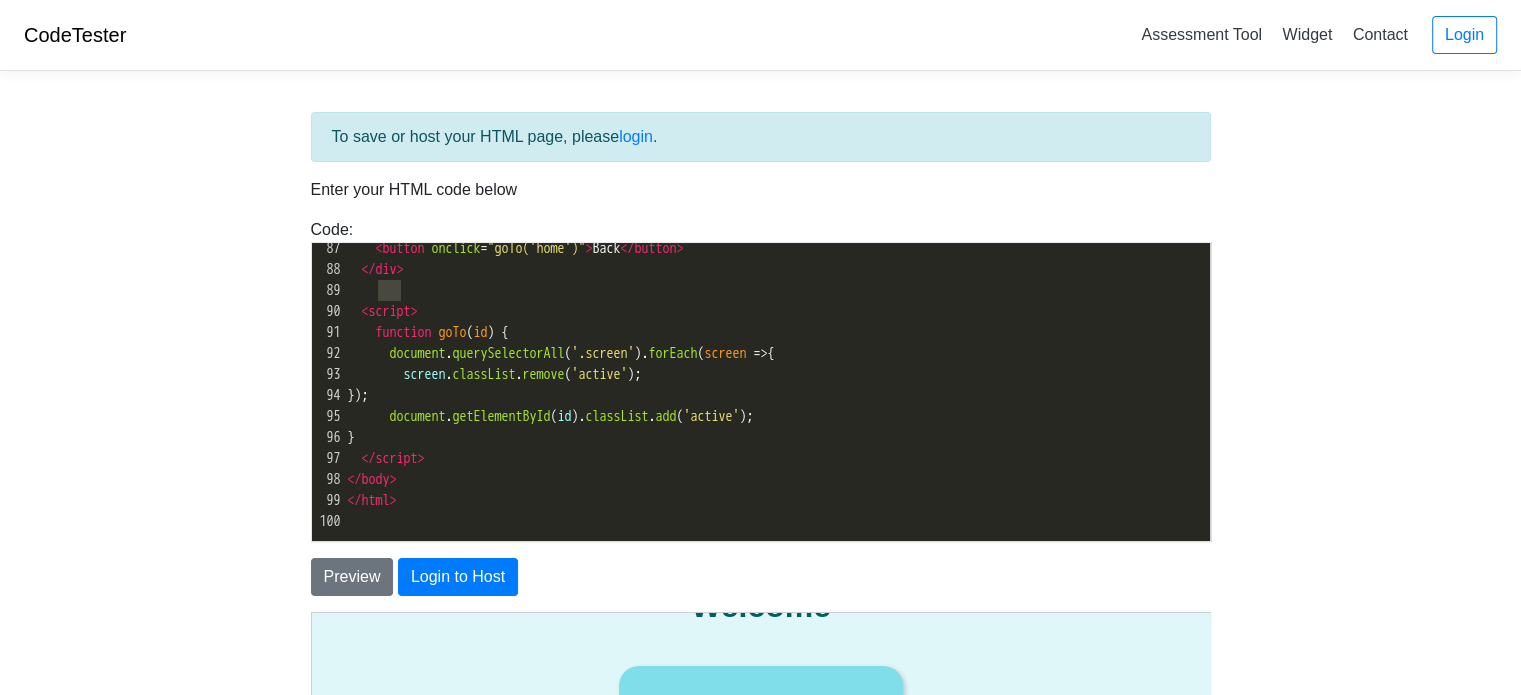 click on "</ div >" at bounding box center [777, 269] 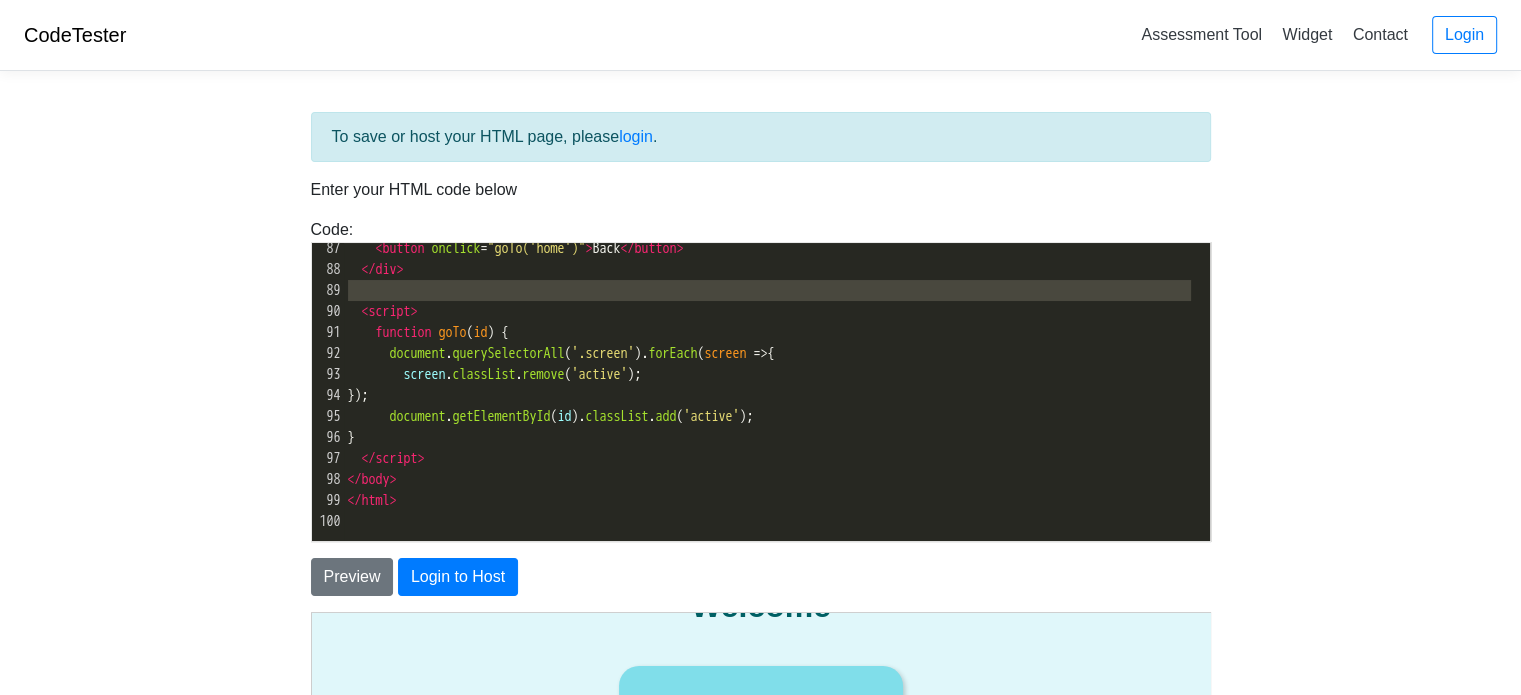click on "</ div >" at bounding box center (777, 269) 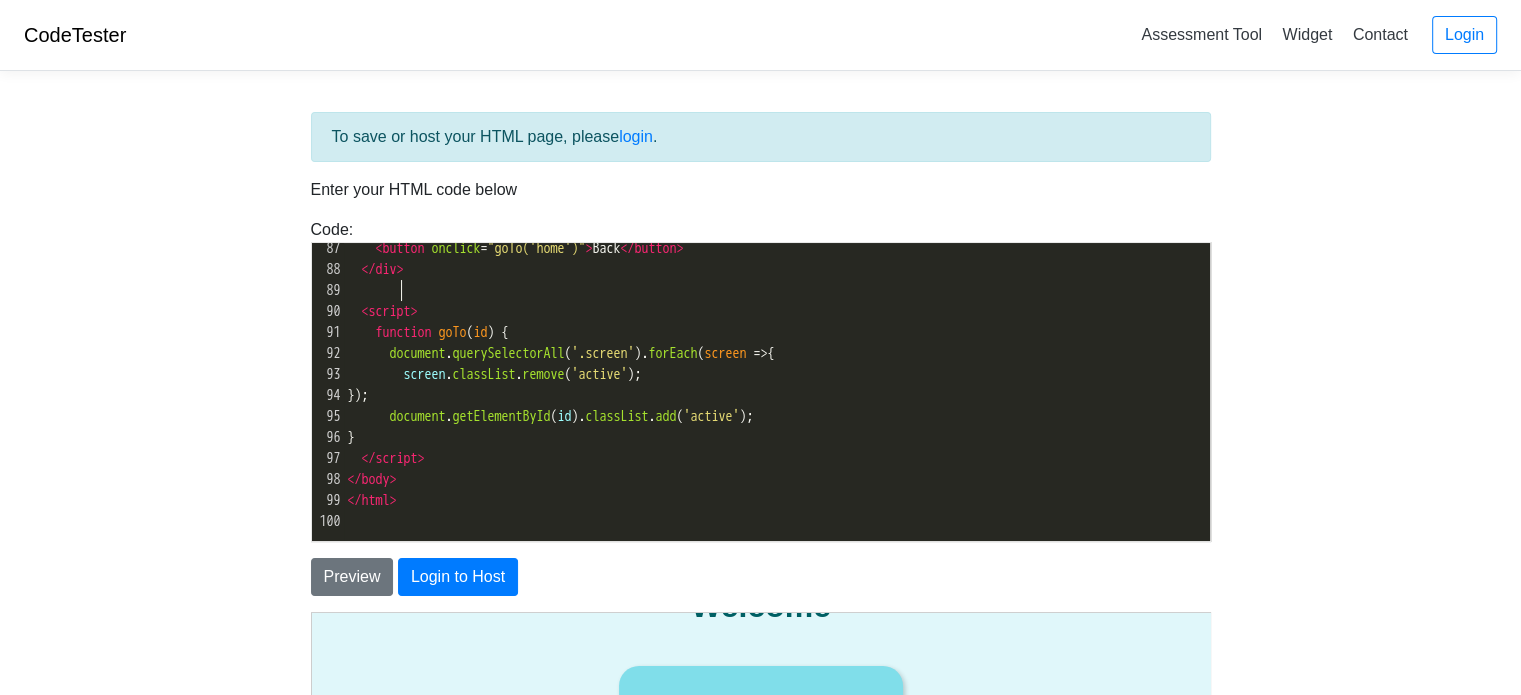 click on "</ div >" at bounding box center [777, 269] 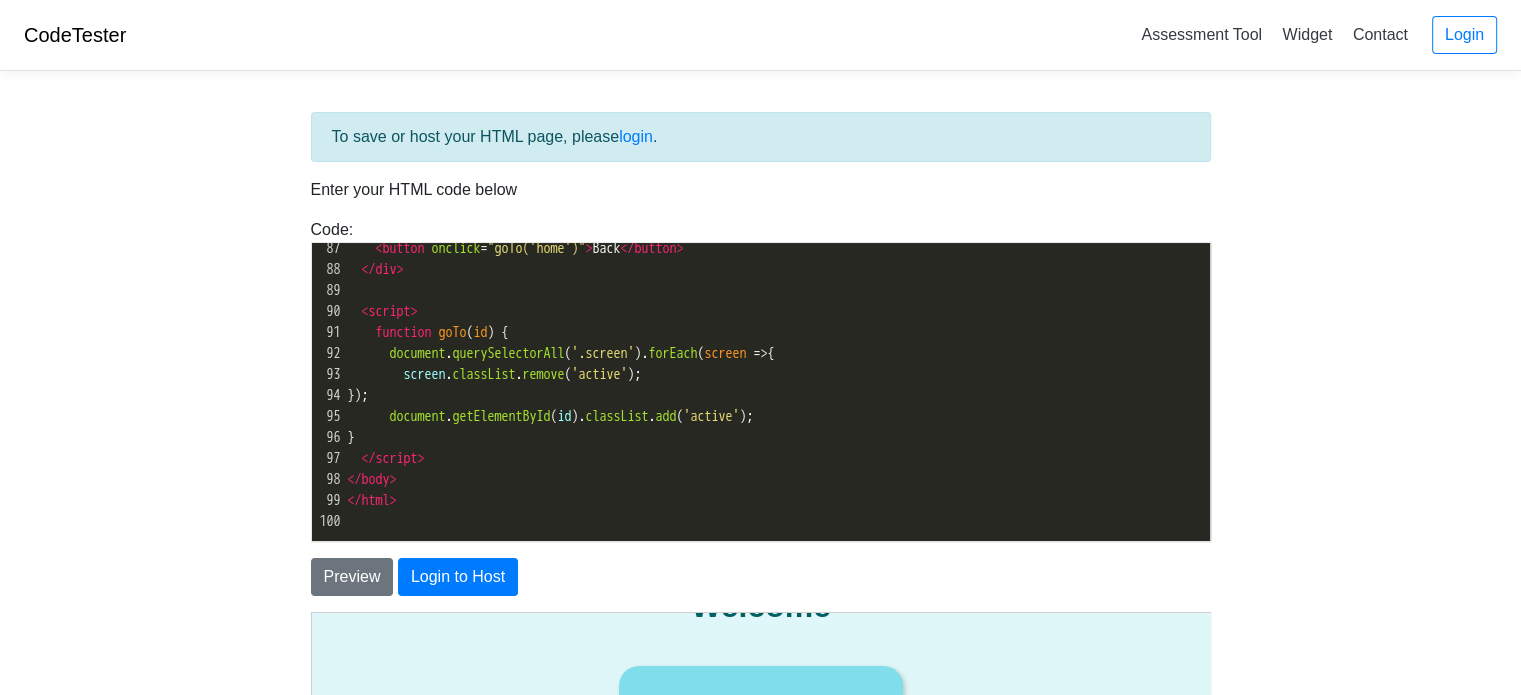 click on "</ div >" at bounding box center (777, 269) 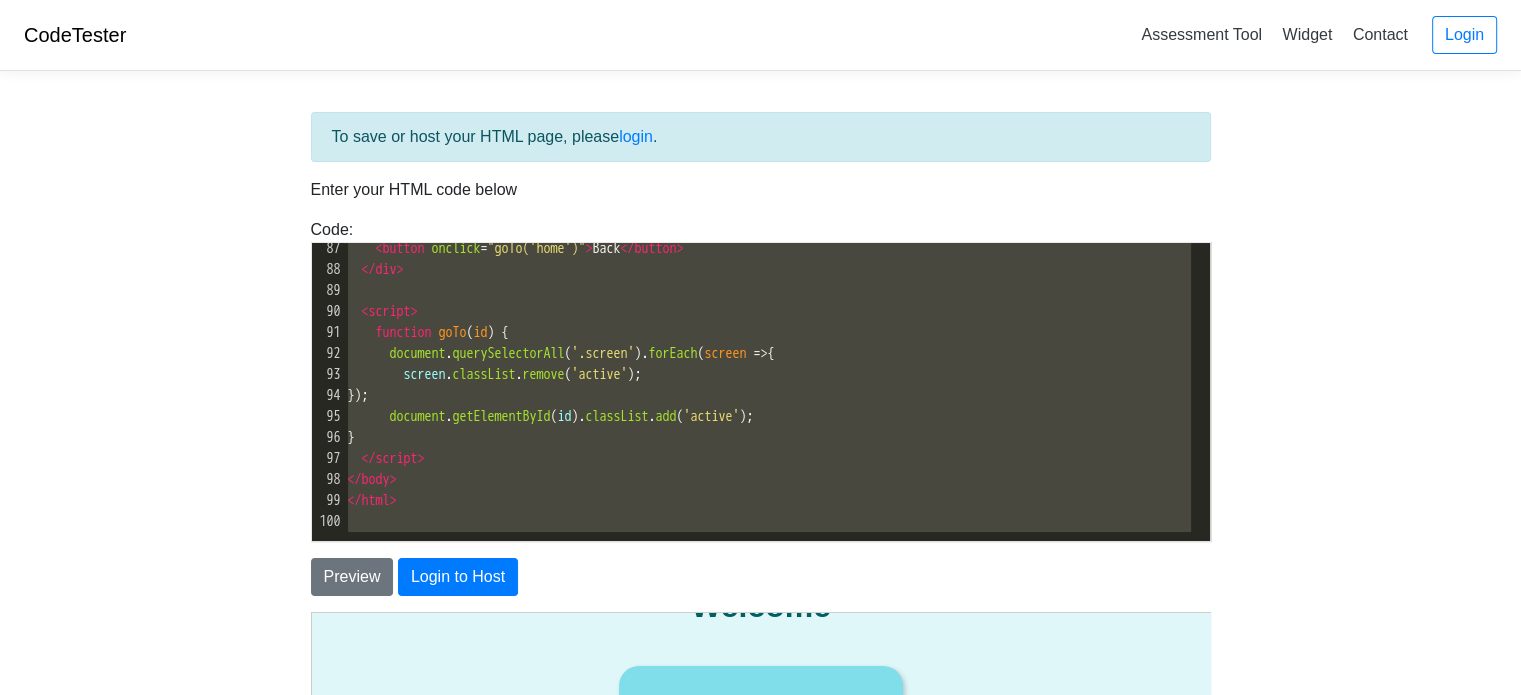 type on "<!DOCTYPE html>
<html lang="en">
<head>
<meta charset="UTF-8" />
<meta name="viewport" content="width=device-width, initial-scale=1.0" />
<title>Interactive Reading Wall</title>
<style>
body {
margin: 0;
background: #e0f7fa;
font-family: sans-serif;
display: flex;
flex-direction: column;
align-items: center;
justify-content: center;
height: 100vh;
touch-action: manipulation;
}
.screen {
display: none;
flex-direction: column;
align-items: center;
justify-content: center;
width: 100%;
height: 100%;
padding: 20px;
text-align: center;
}
.active {
display: flex;
}
button {
padding: 30px 50px;
margin: 20px;
font-size: 2rem;
background-color: #80deea;
border: none;
border-radius: 20px;
box-shadow: 2px 2px 5px rgba(0,0,0,0.2);
color: #004d40;
}
.text-content {
font-size: 1.5rem;
color: #004d40;
max-w..." 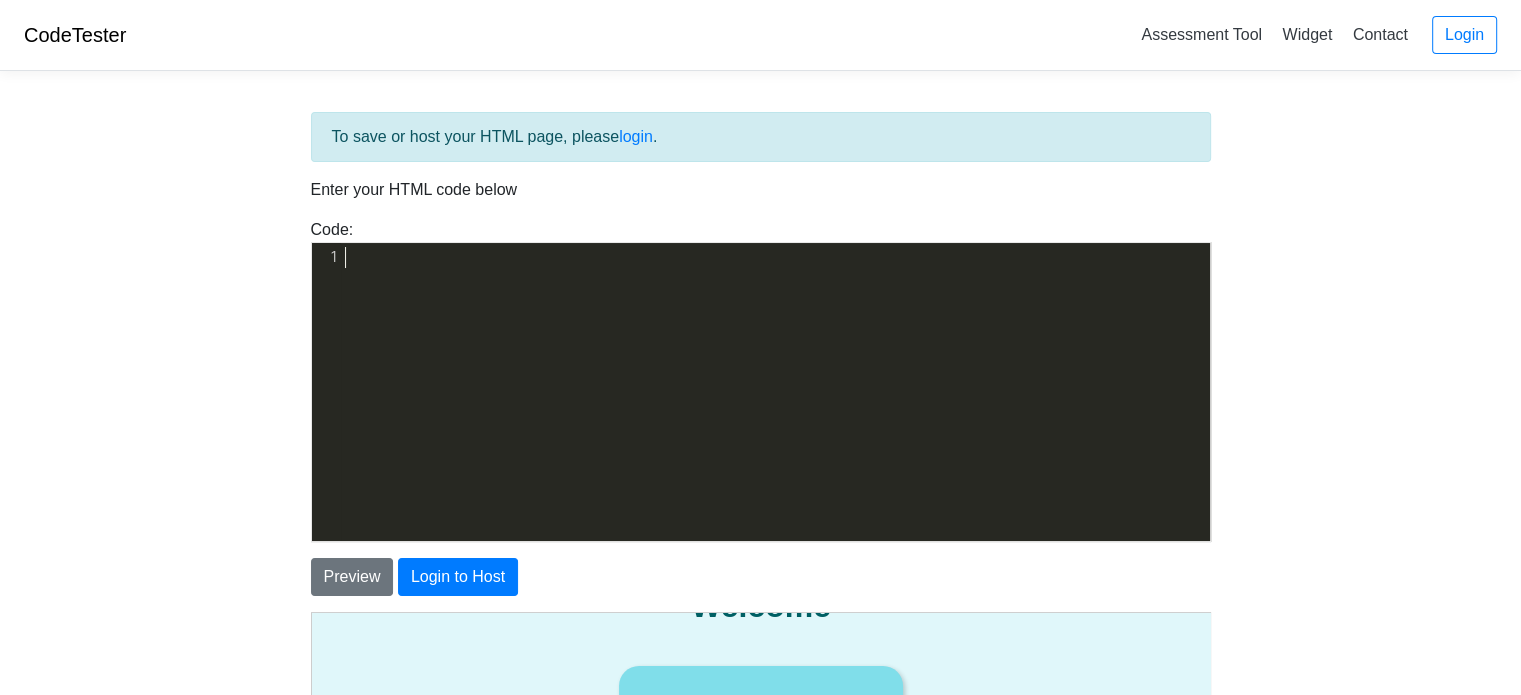 scroll, scrollTop: 0, scrollLeft: 0, axis: both 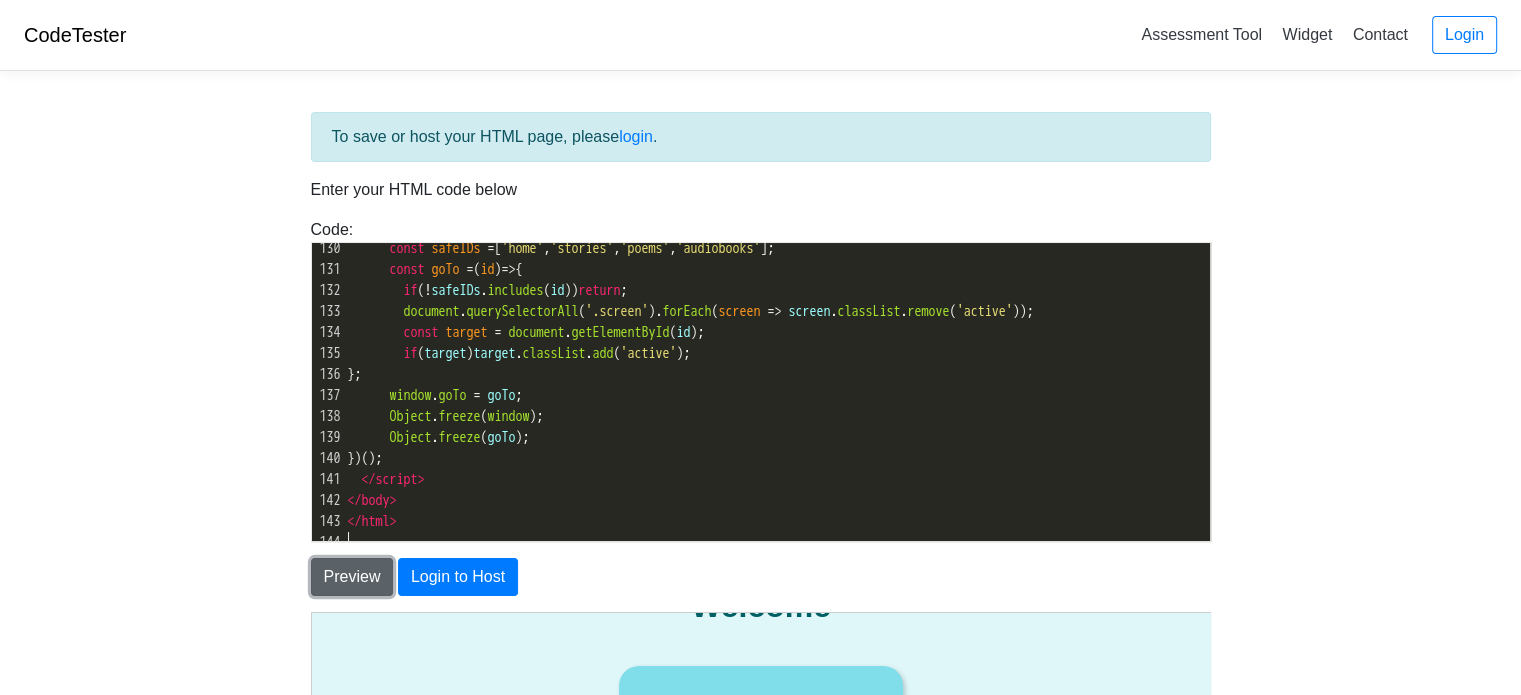 click on "Preview" at bounding box center (352, 577) 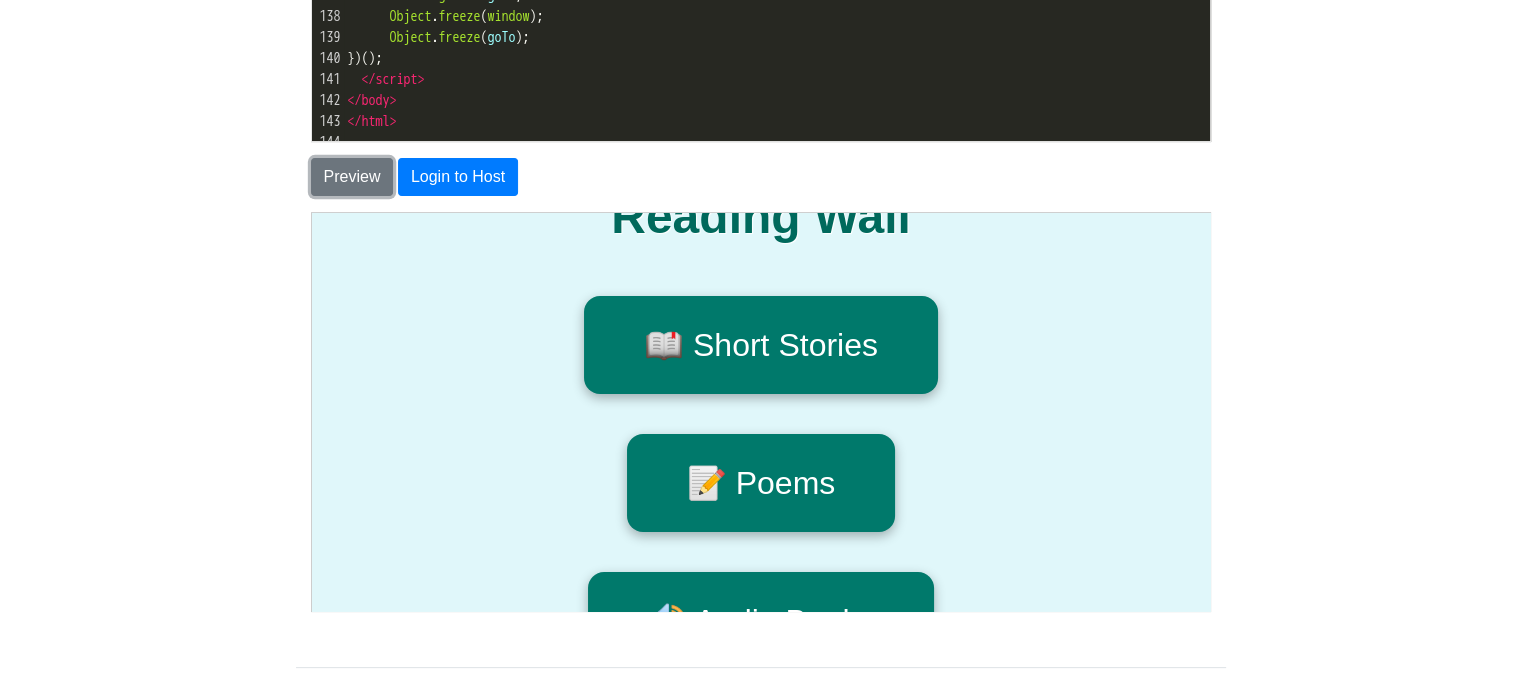 scroll, scrollTop: 100, scrollLeft: 0, axis: vertical 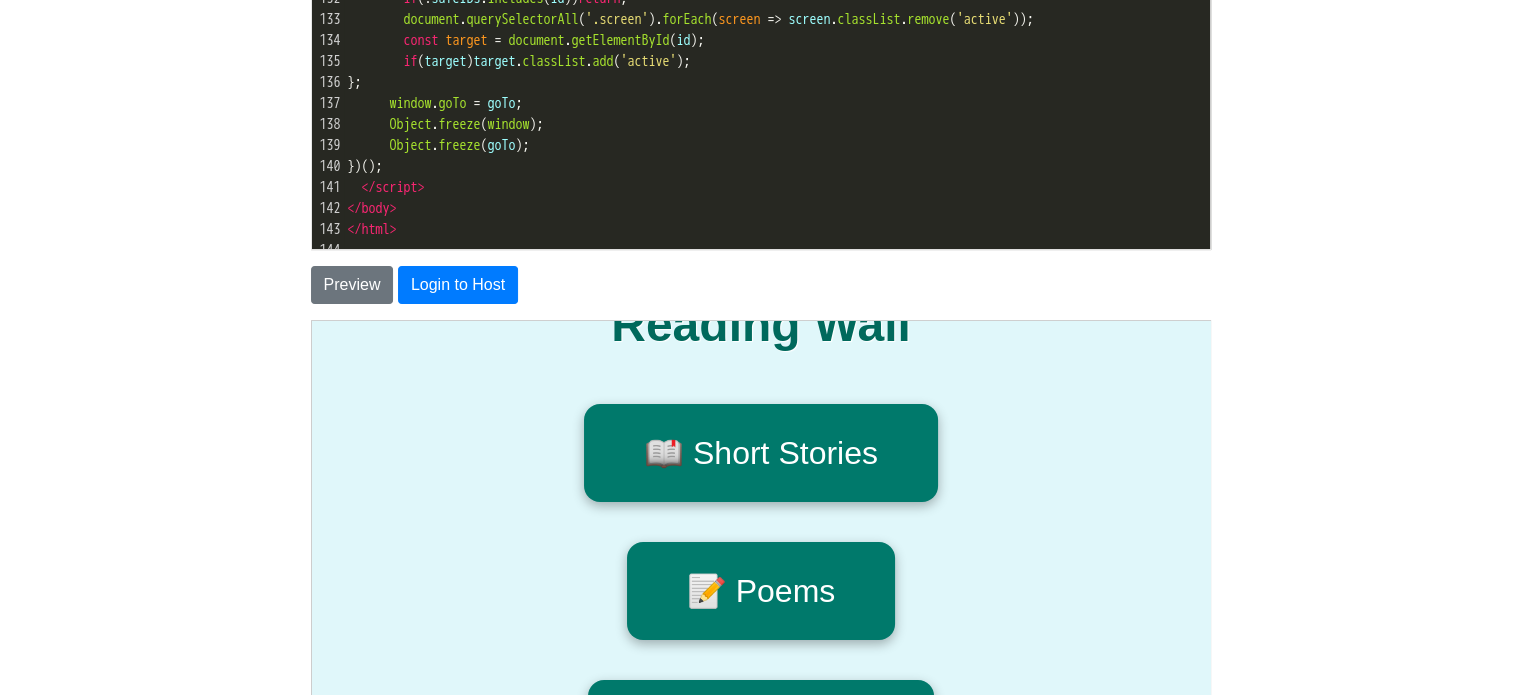 click on "Welcome to the Interactive Reading Wall" at bounding box center (759, 296) 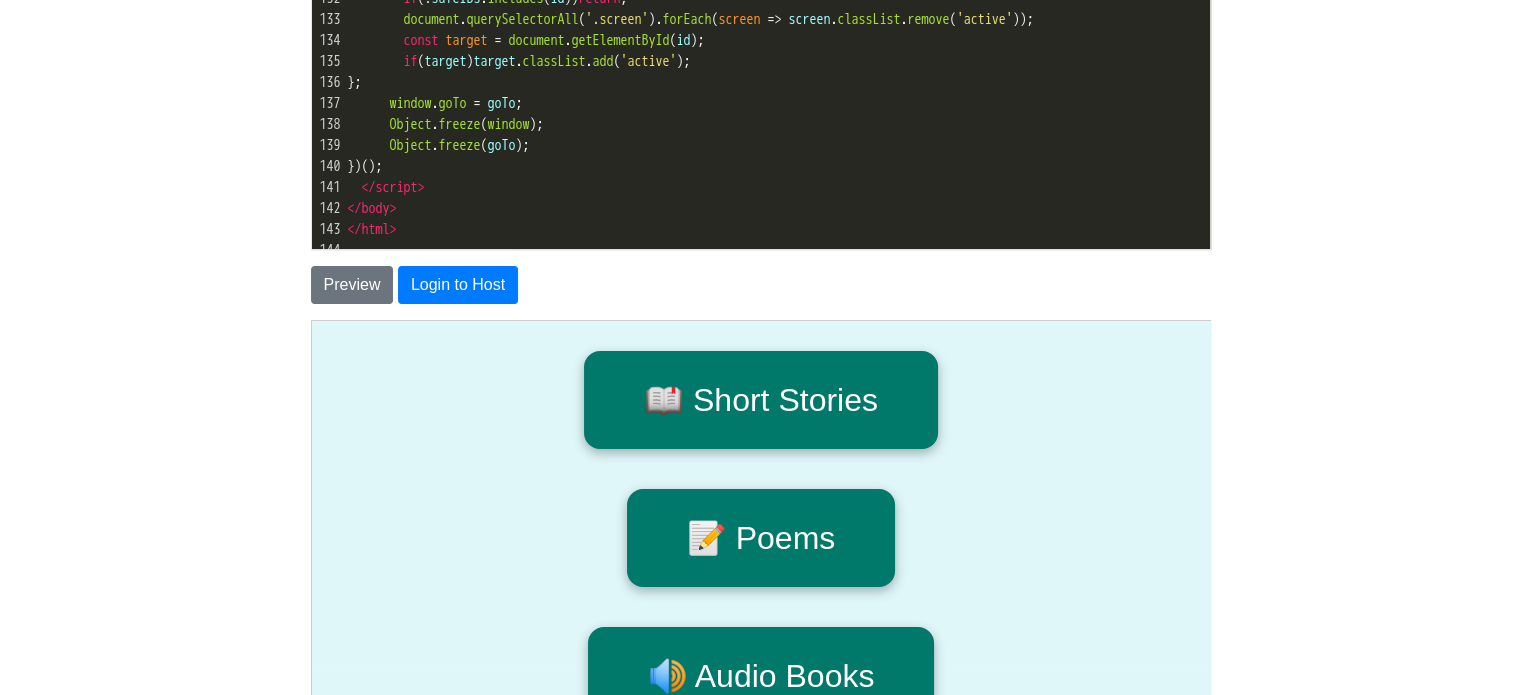 scroll, scrollTop: 82, scrollLeft: 0, axis: vertical 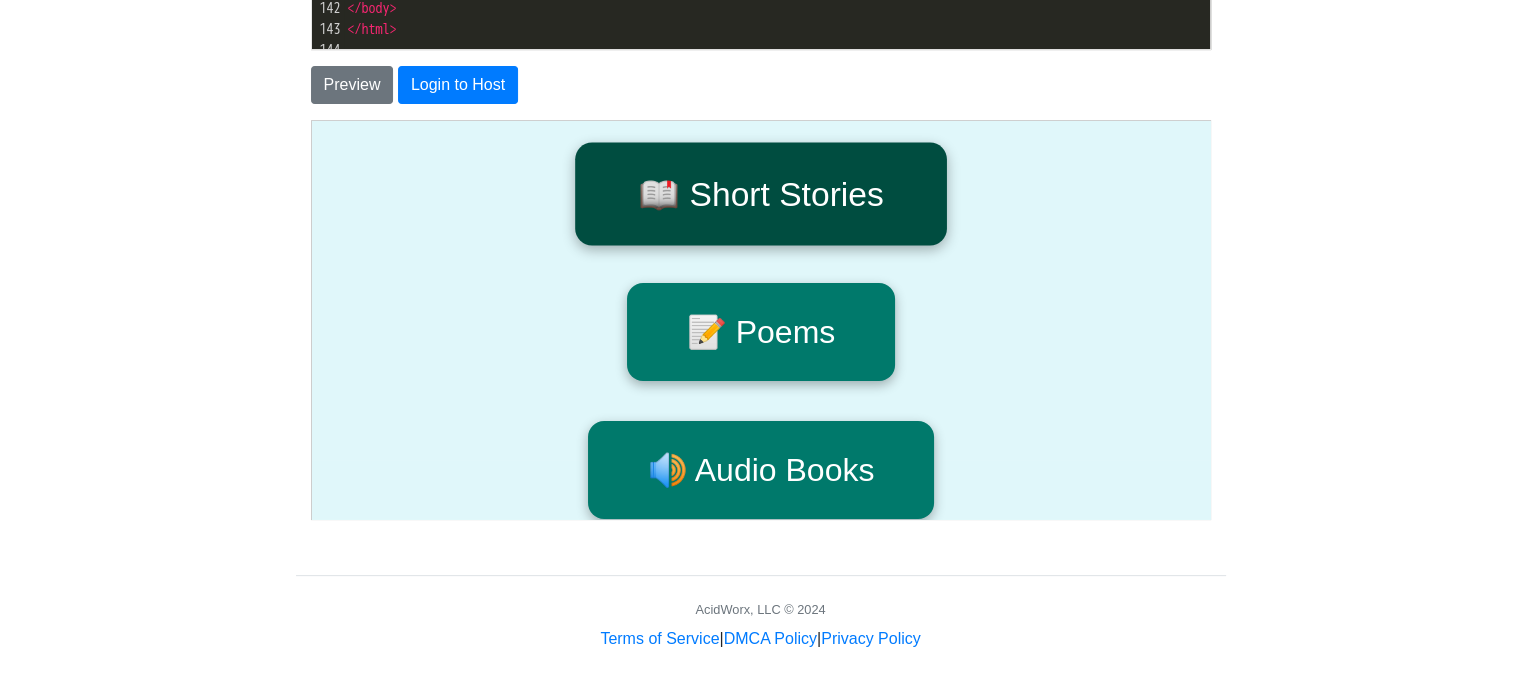 click on "📖 Short Stories" at bounding box center [759, 193] 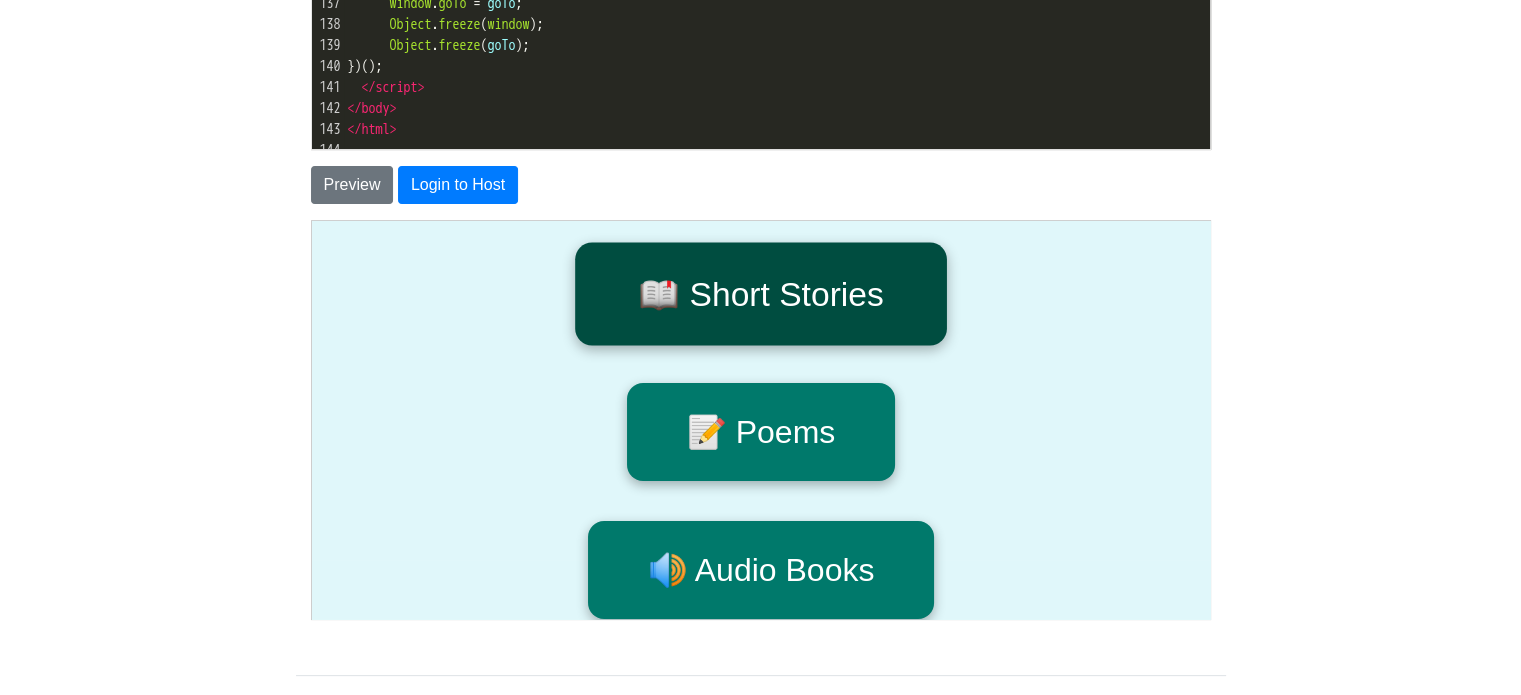 scroll, scrollTop: 492, scrollLeft: 0, axis: vertical 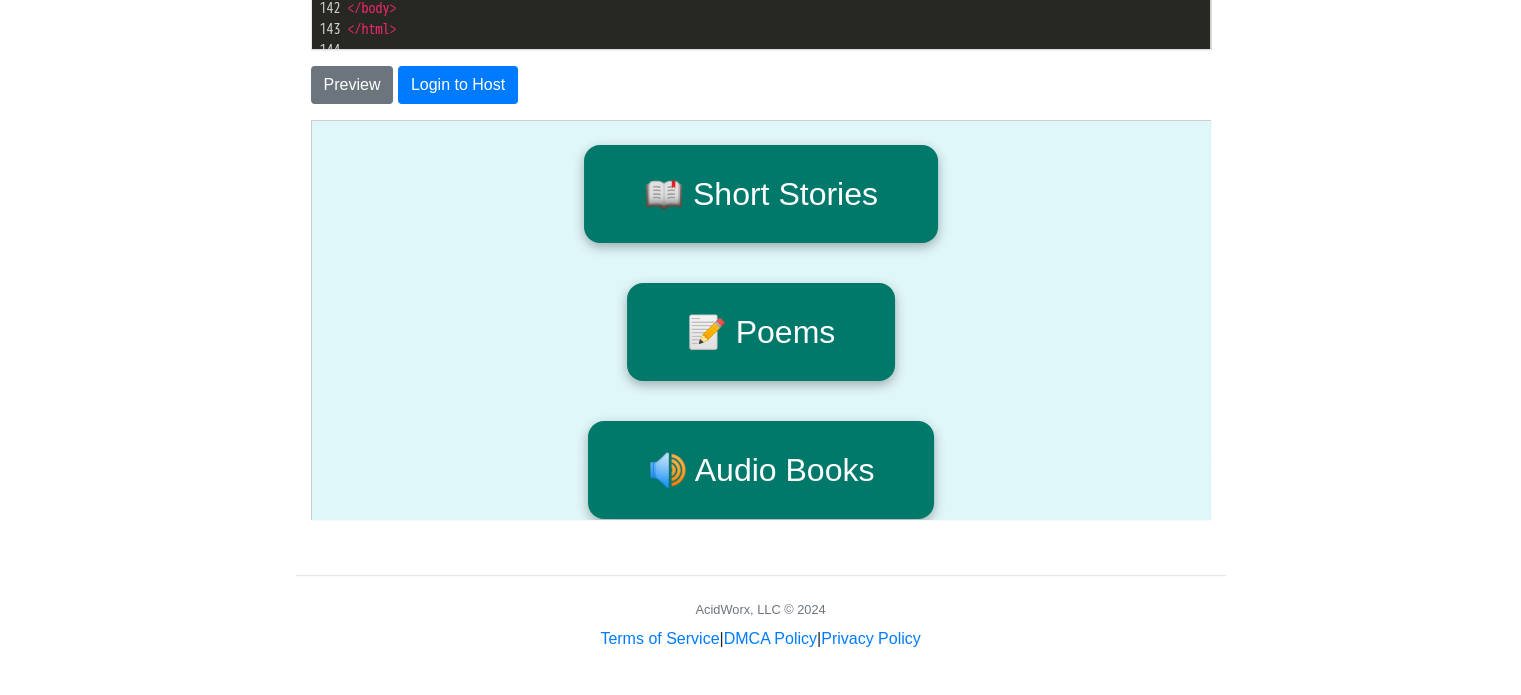 drag, startPoint x: 1046, startPoint y: 500, endPoint x: 1177, endPoint y: 503, distance: 131.03435 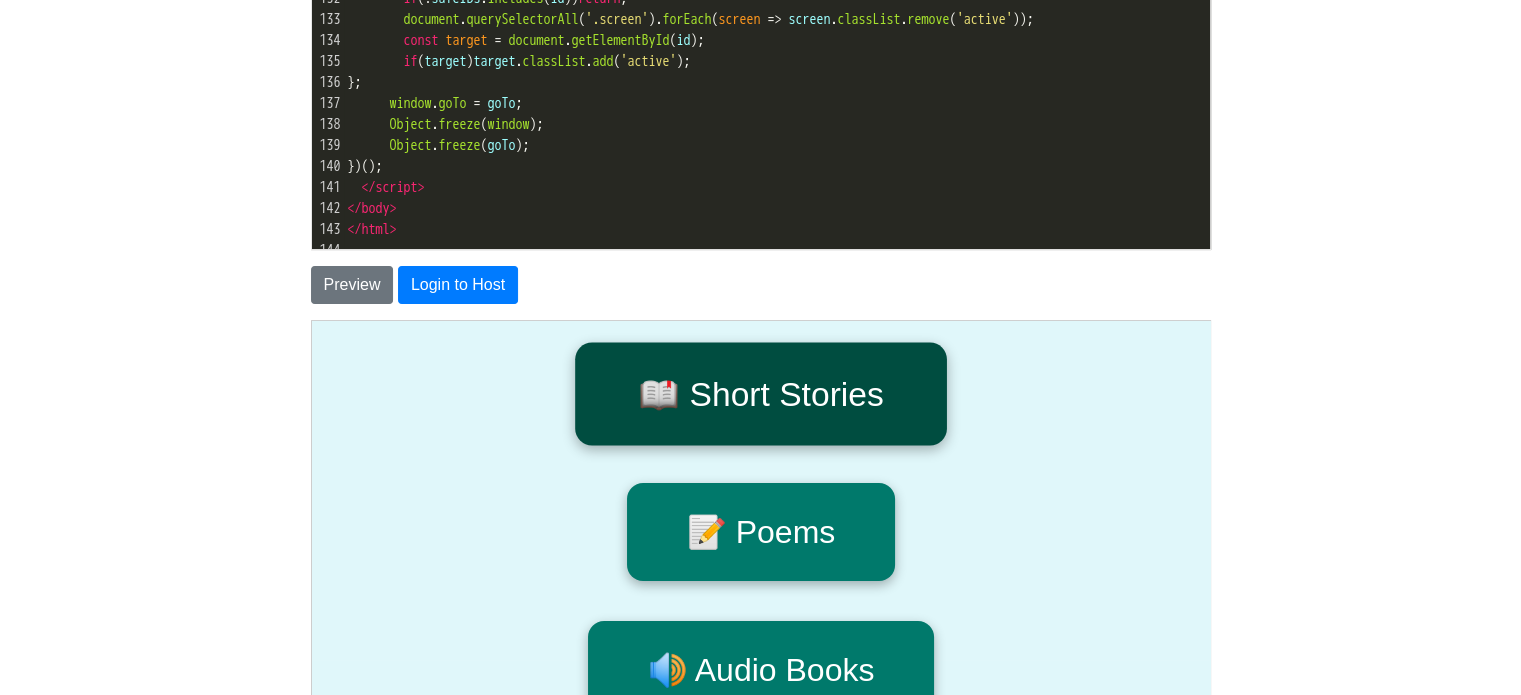 click on "📖 Short Stories" at bounding box center [759, 393] 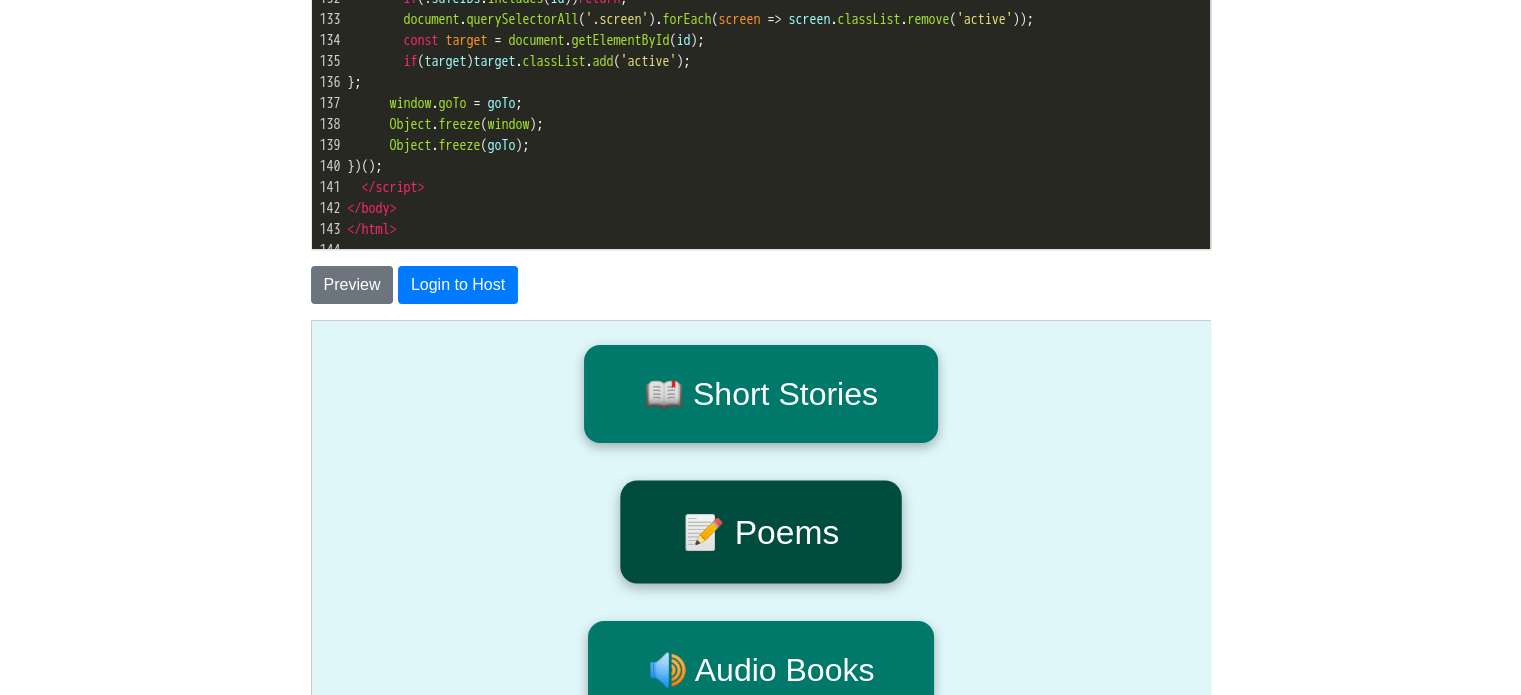 click on "📝 Poems" at bounding box center [759, 531] 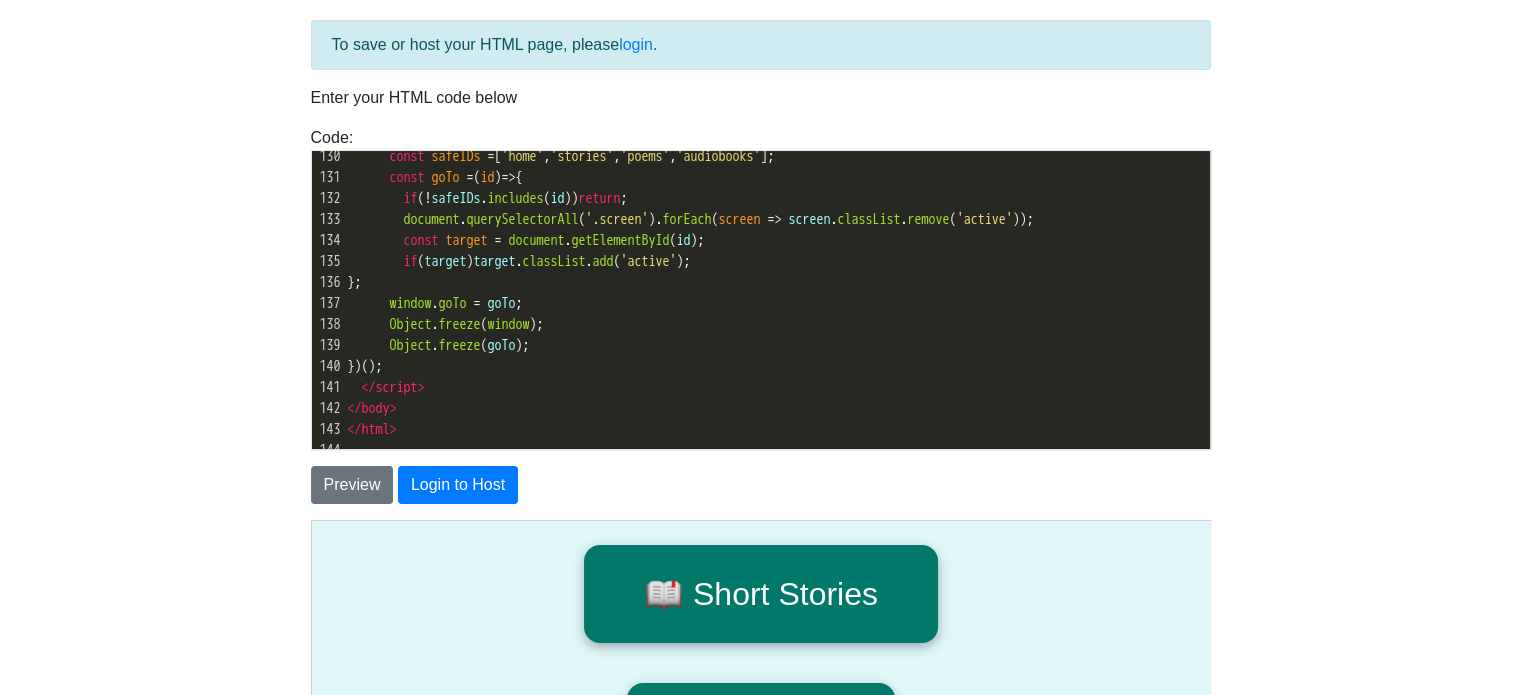 click on "Object . freeze ( window );" at bounding box center (777, 324) 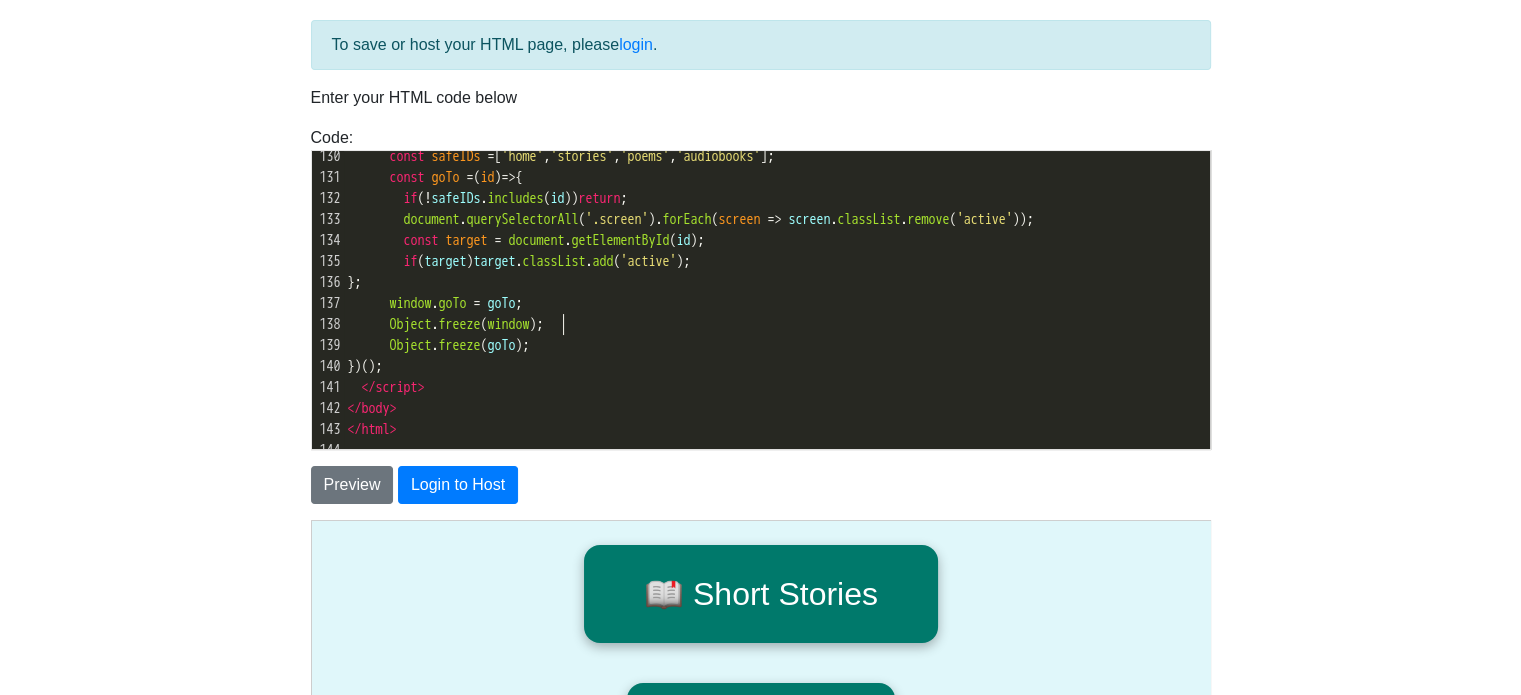 click on "CodeTester
Assessment Tool
Widget
Contact
Login
To save or host your HTML page, please  login .
Enter your HTML code below
Code:
<!DOCTYPE html>
<html>
<head>
<title>Test</title>
</head>
<body>
<h1>Hello, world!</h1>
</body>
</html> ​ x 100 1 144   120          < p >< strong > Audio Book: Deep Calm </ strong ></ p > 121          < p > [Audio coming soon: calming narration and immersive soundscapes] </ p > 122        </ div > 123        < button   onclick = "goTo('home')" > 🔙 Back </ button > 124      </ div > 125    </ div >" at bounding box center [760, 479] 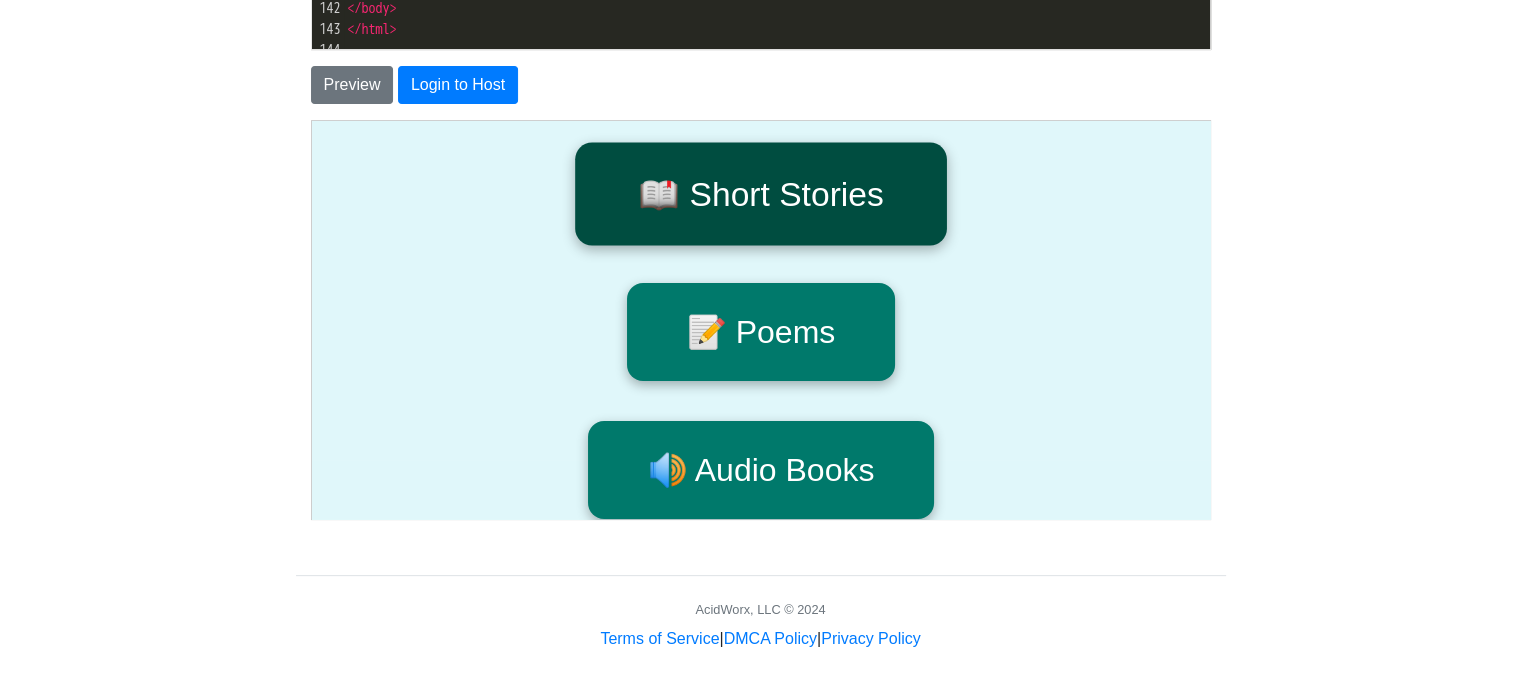 click on "📖 Short Stories" at bounding box center (759, 193) 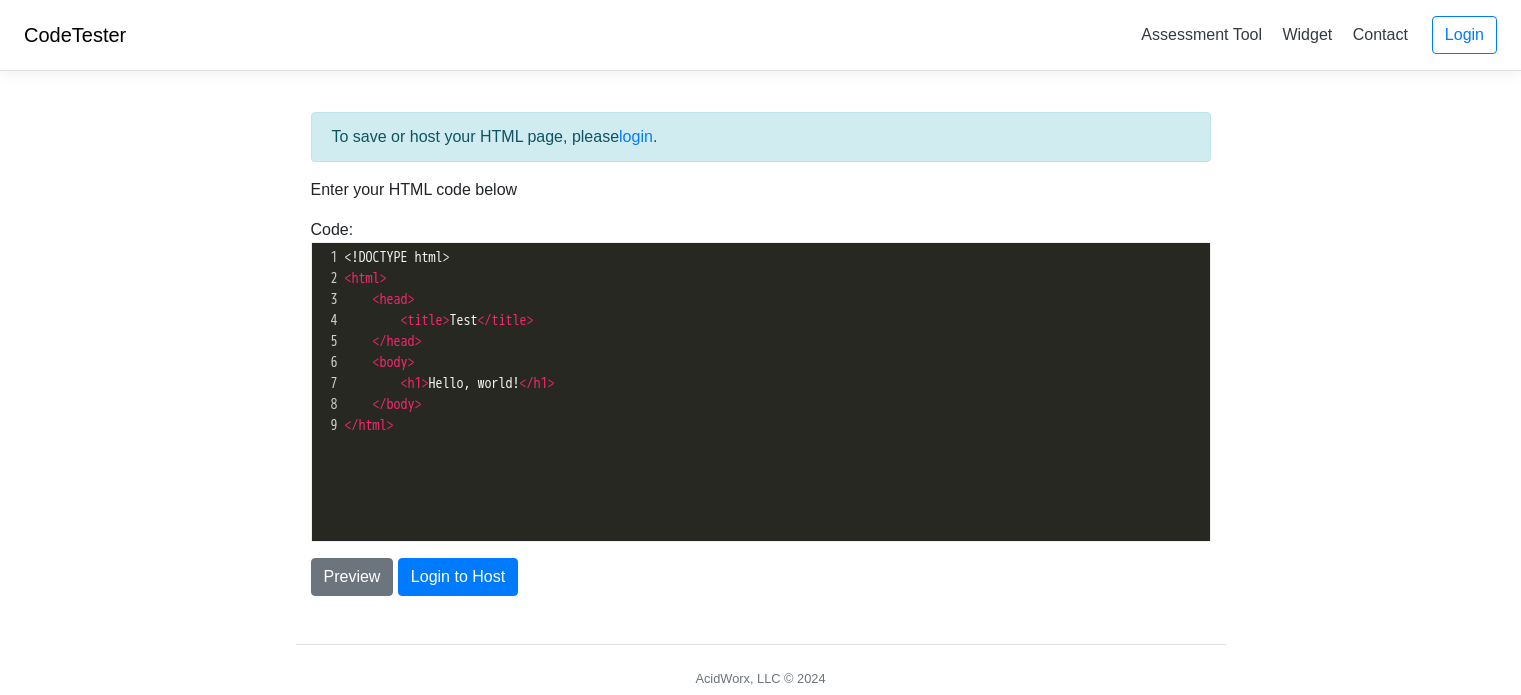 scroll, scrollTop: 71, scrollLeft: 0, axis: vertical 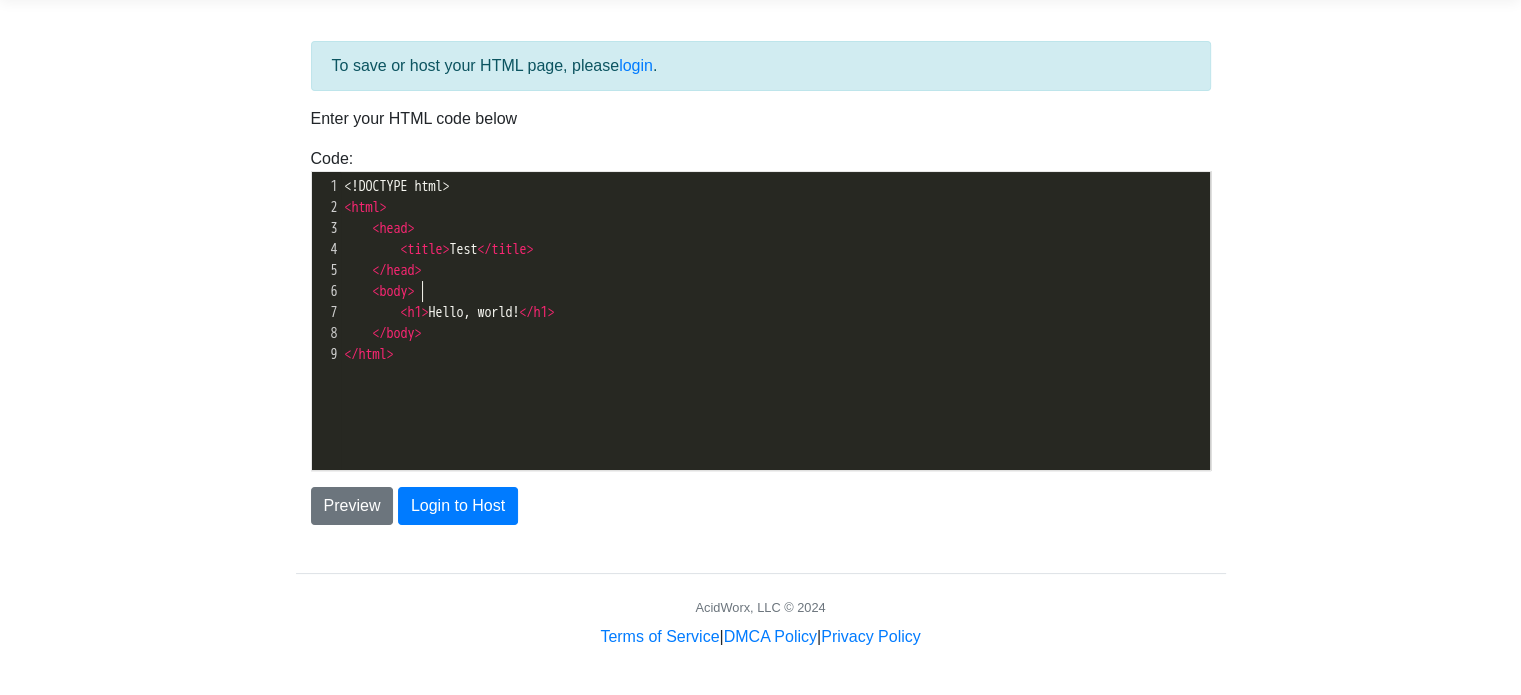 click on "< body >" at bounding box center (783, 291) 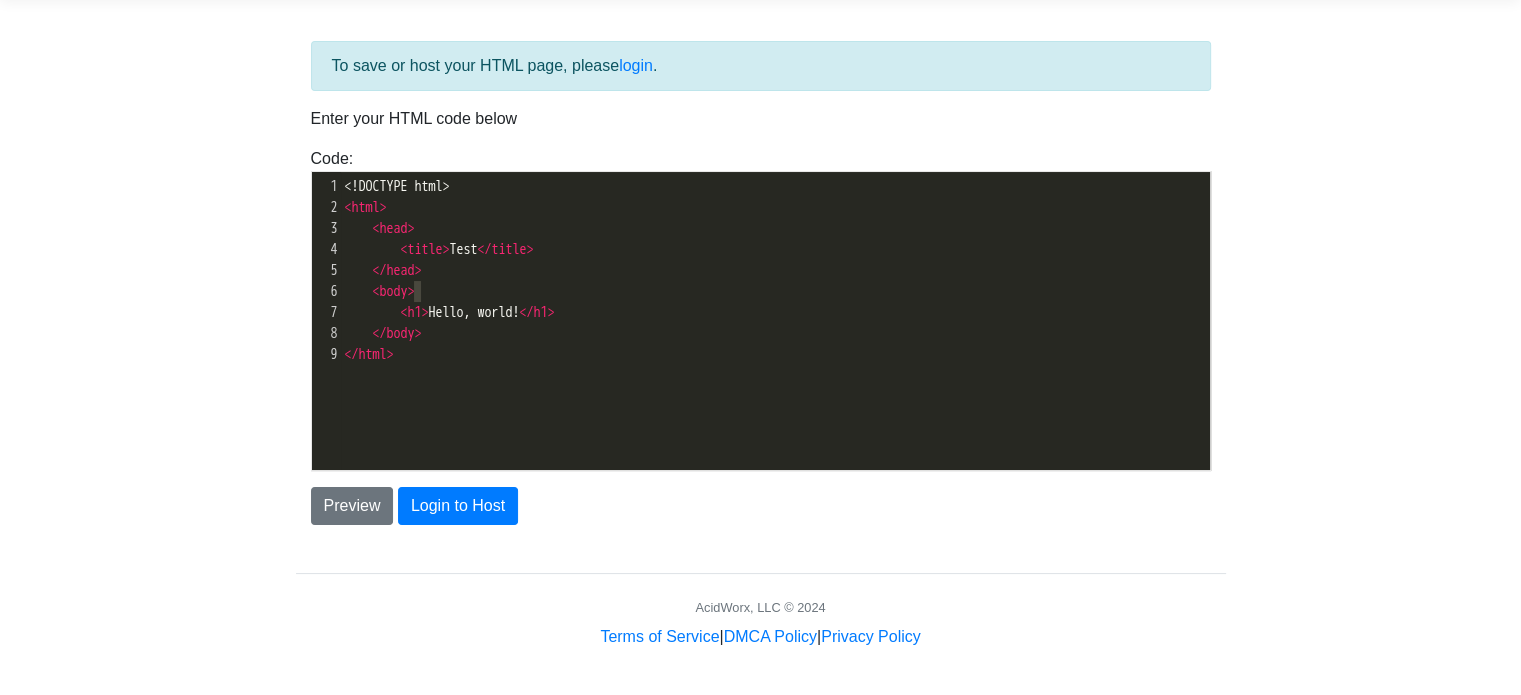 type on "<body>" 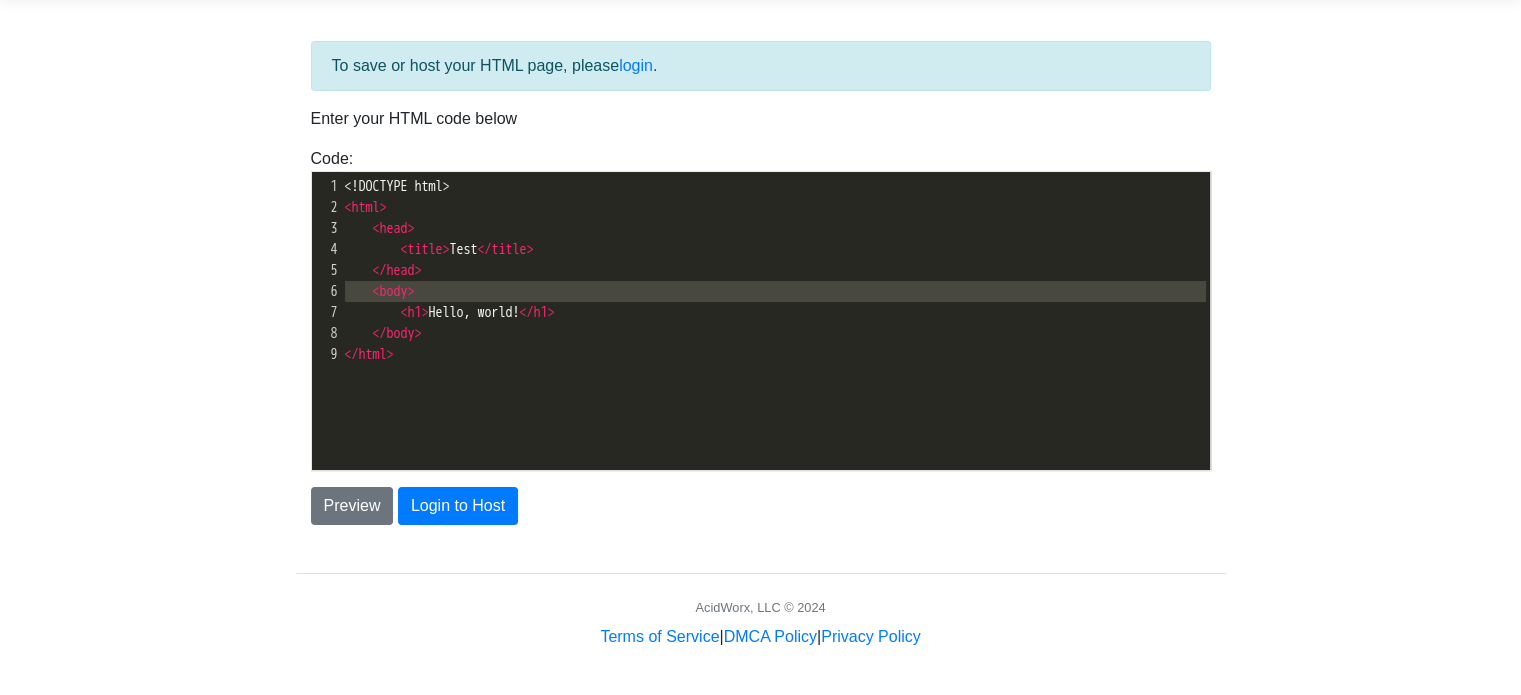 click on "< body >" at bounding box center [783, 291] 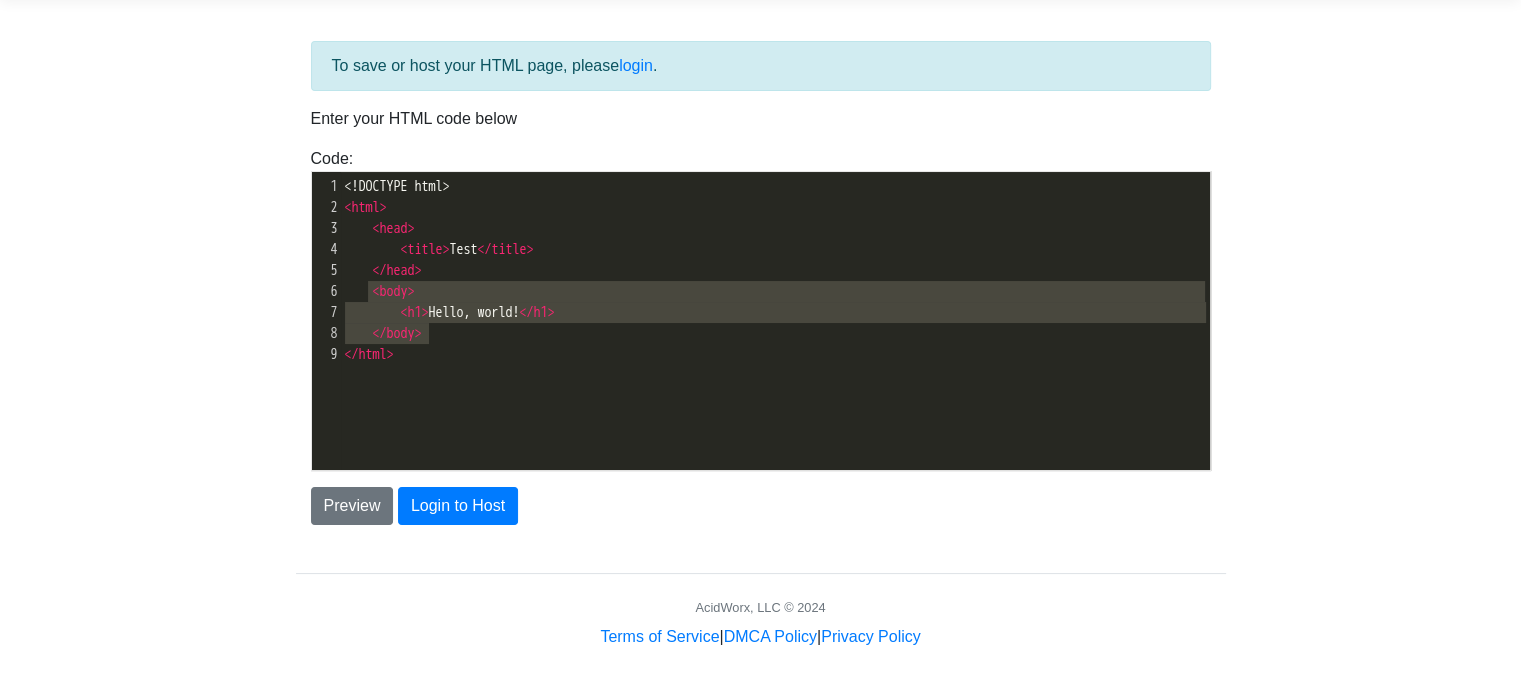 type on "</head>
<body>
<h1>Hello, world!</h1>
</body>" 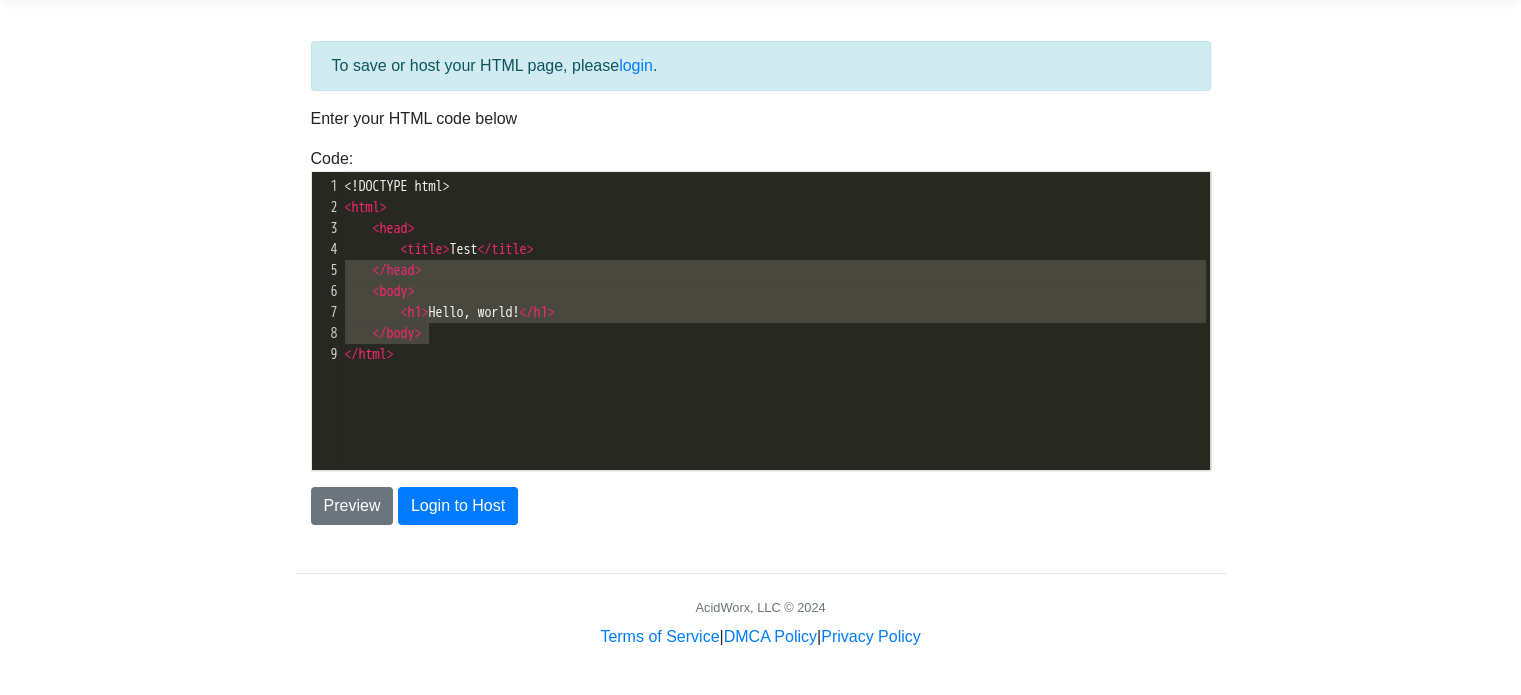 drag, startPoint x: 516, startPoint y: 334, endPoint x: 294, endPoint y: 261, distance: 233.69424 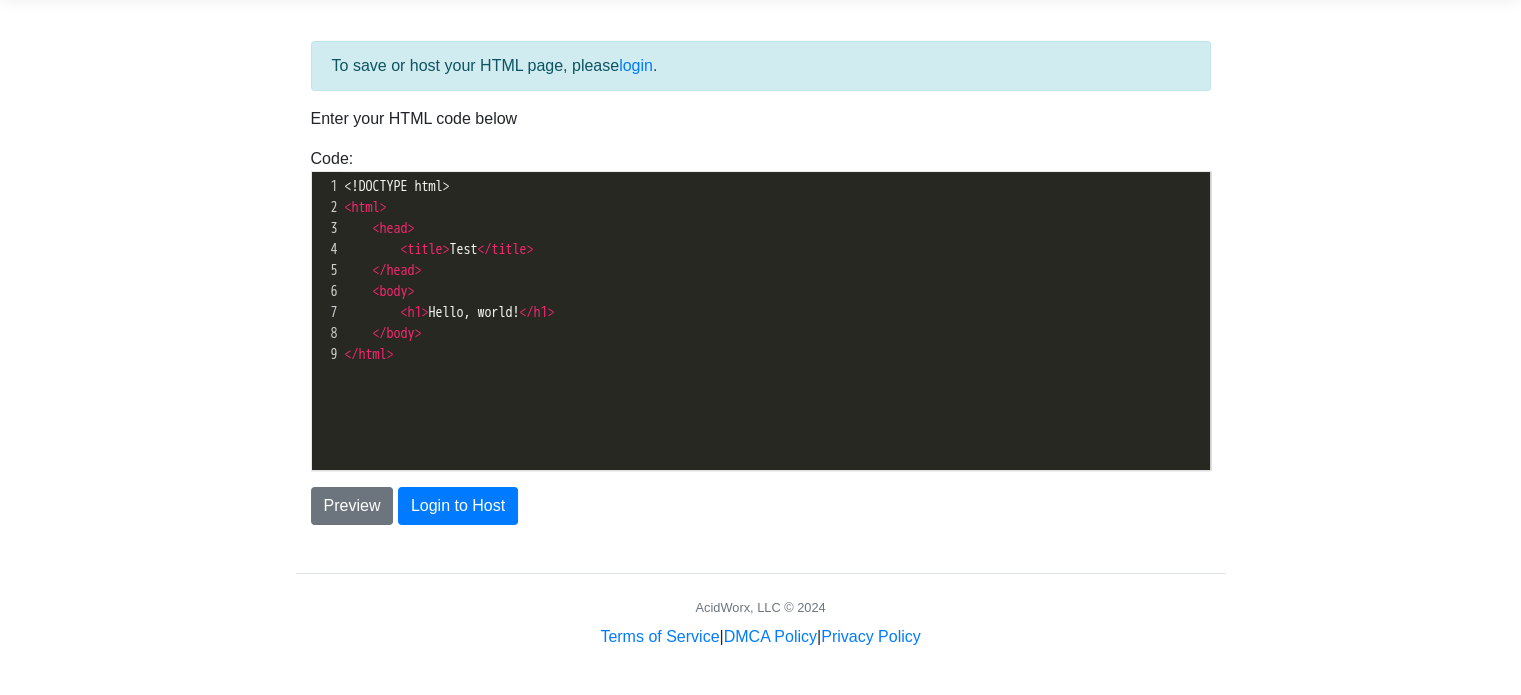 type on "<!DOCTYPE html>
<html>
<head>
<title>Test</title>
</head>
<body>
<h1>Hello, world!</h1>
</body>
</html>" 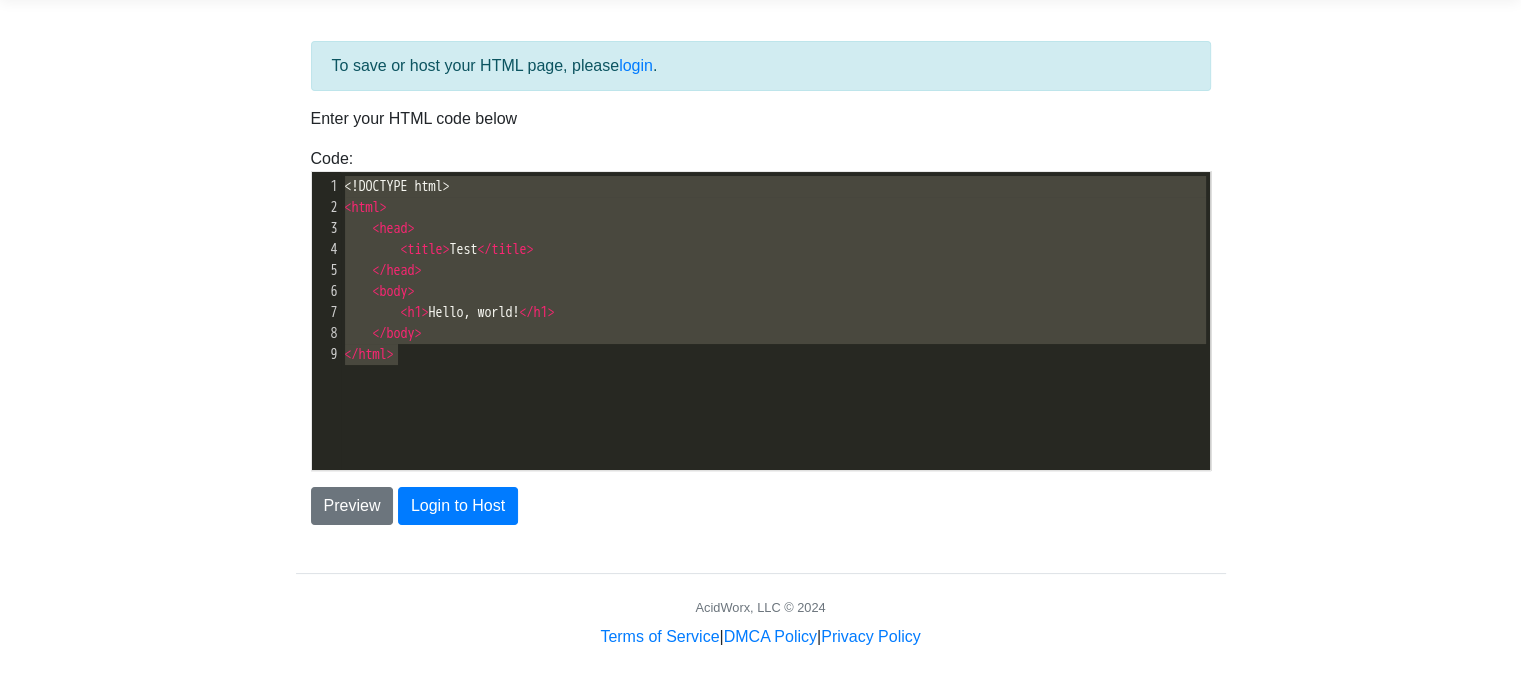 type 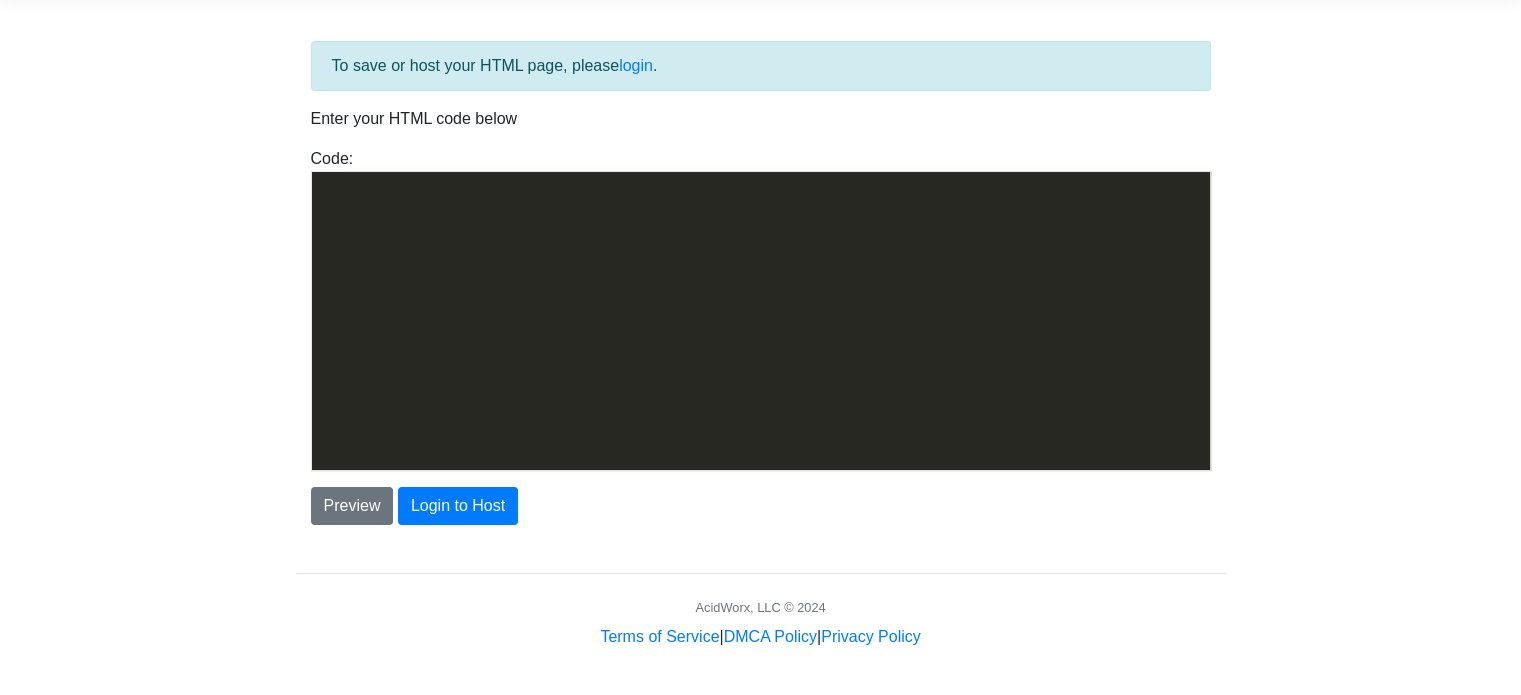 scroll, scrollTop: 2718, scrollLeft: 0, axis: vertical 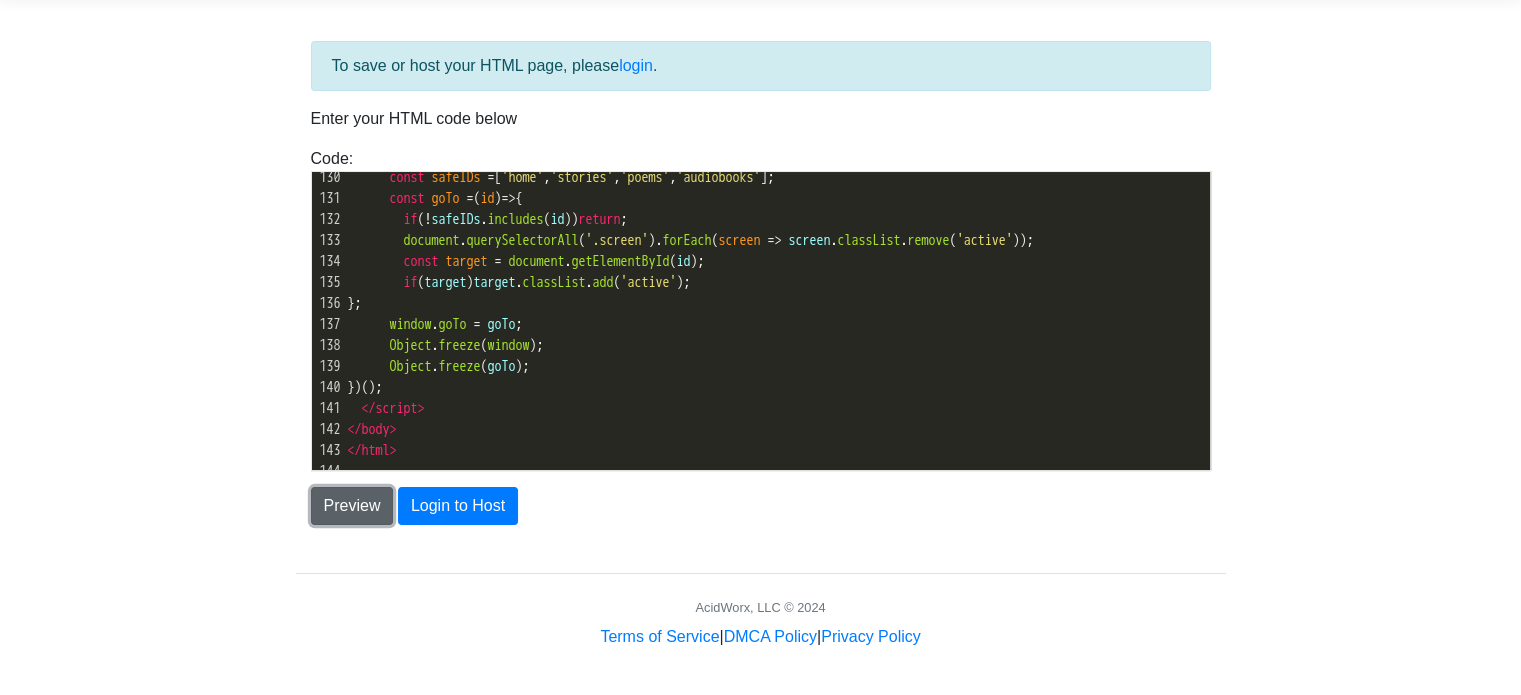 click on "Preview" at bounding box center (352, 506) 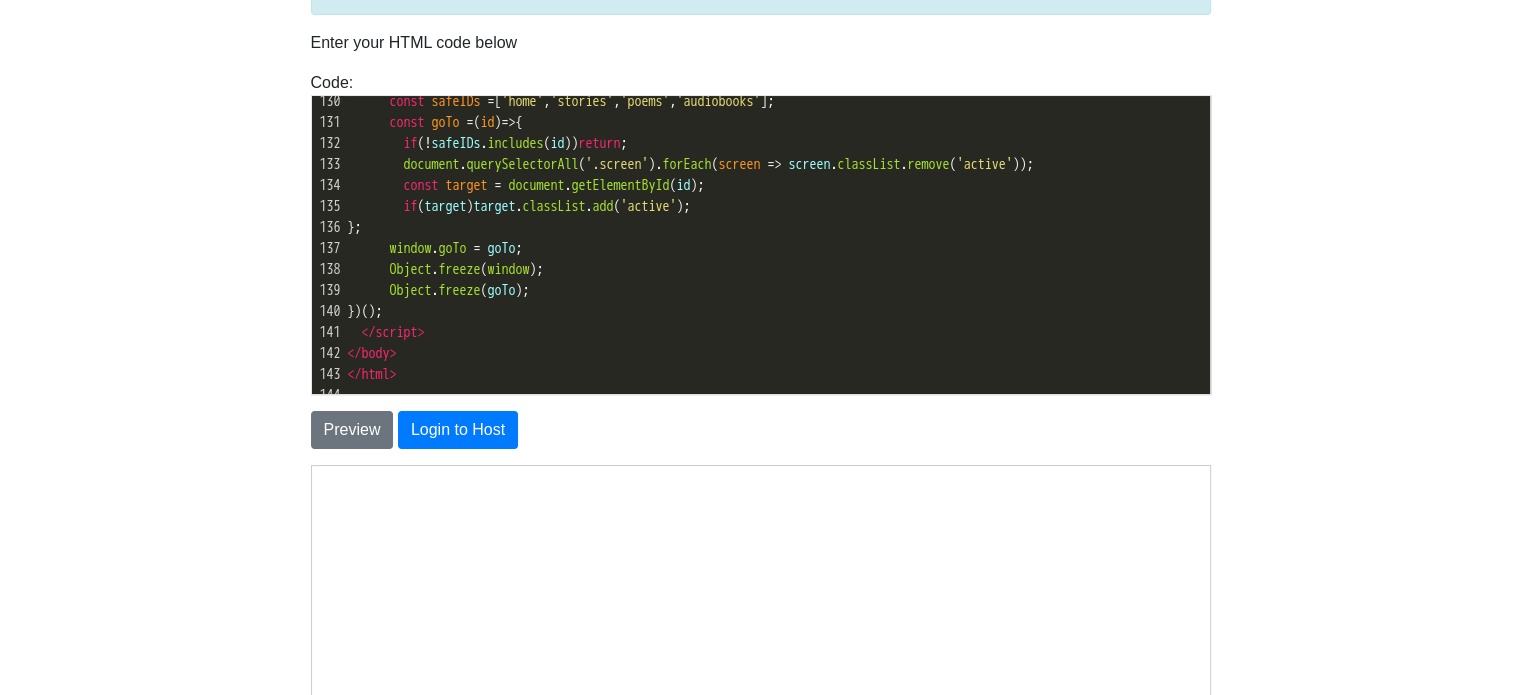 scroll, scrollTop: 0, scrollLeft: 0, axis: both 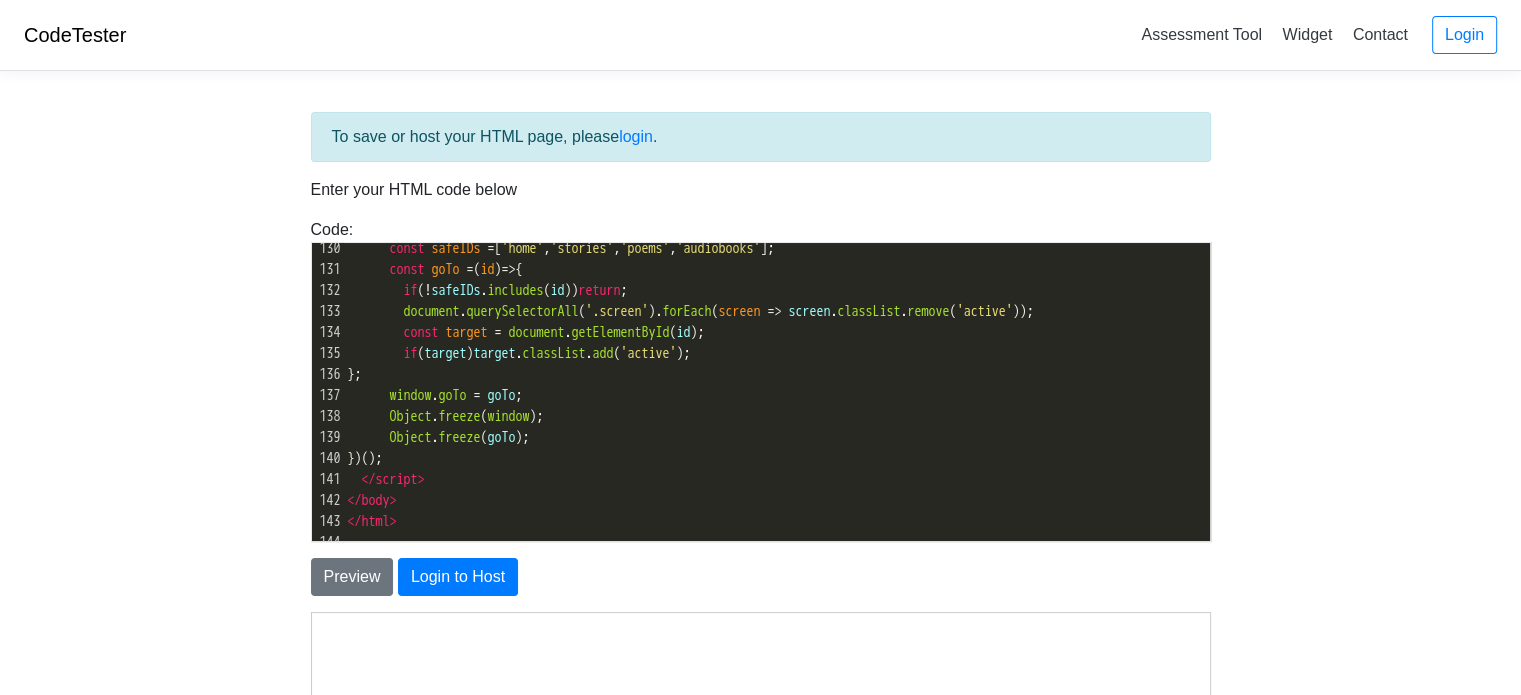 click on "})();" at bounding box center (777, 458) 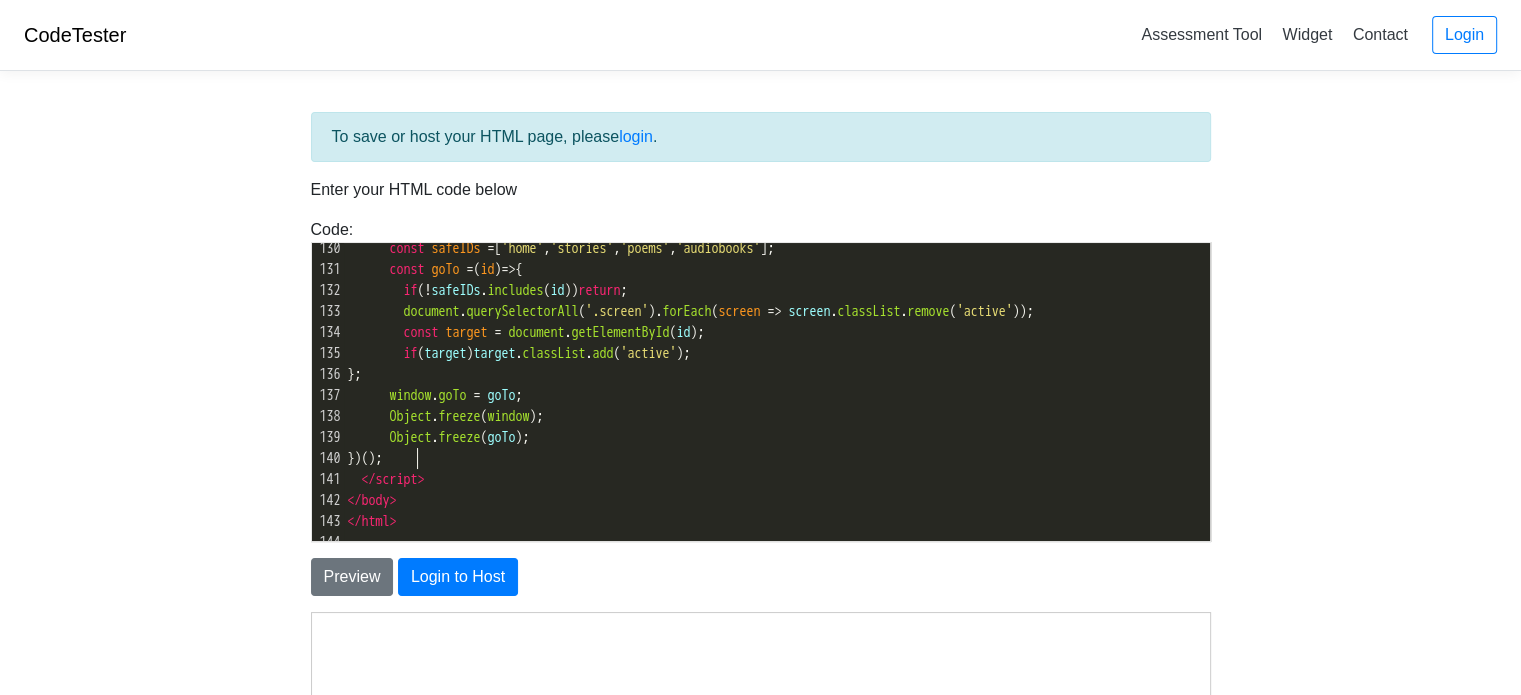 scroll, scrollTop: 2605, scrollLeft: 0, axis: vertical 